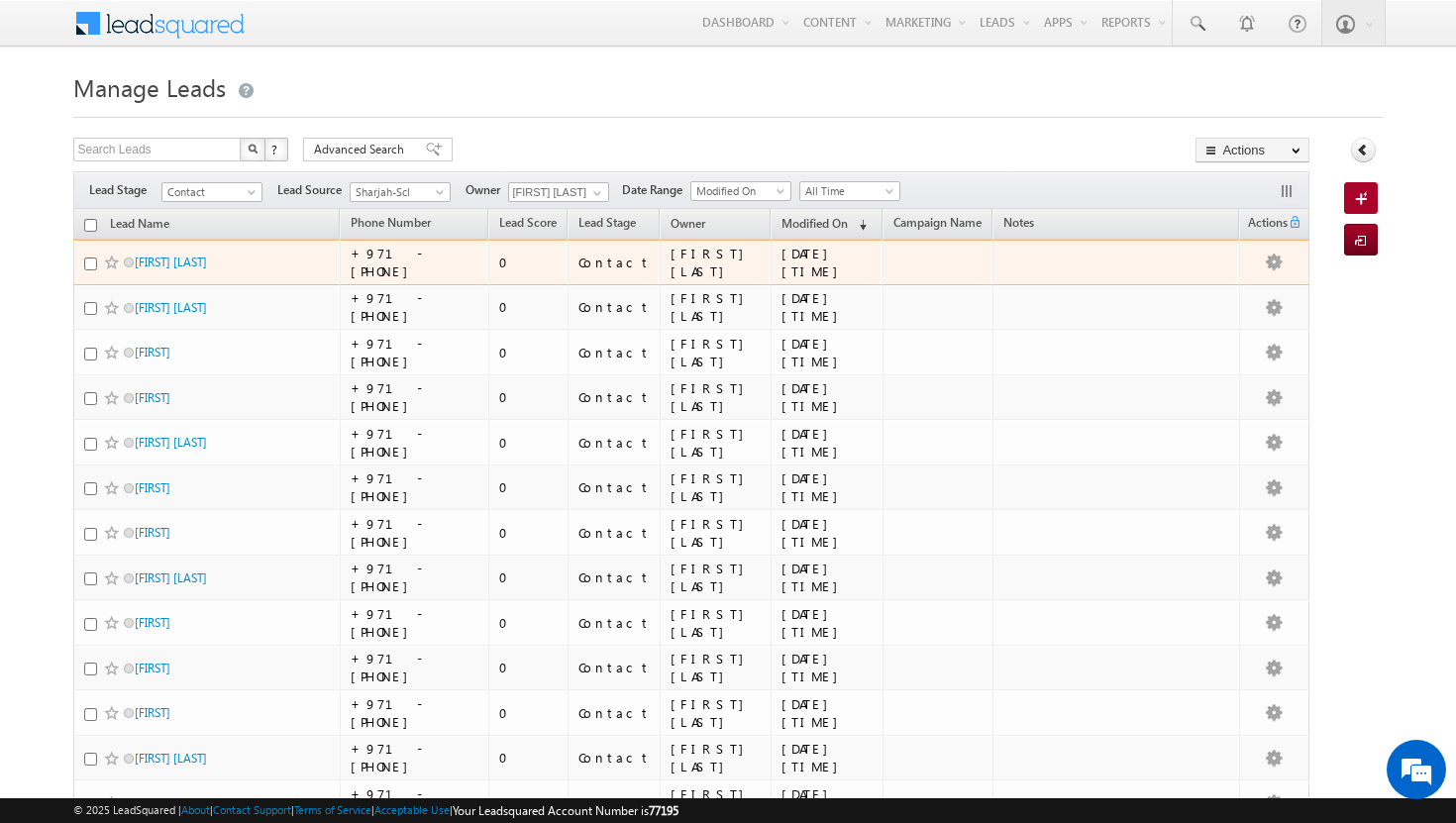 scroll, scrollTop: 0, scrollLeft: 0, axis: both 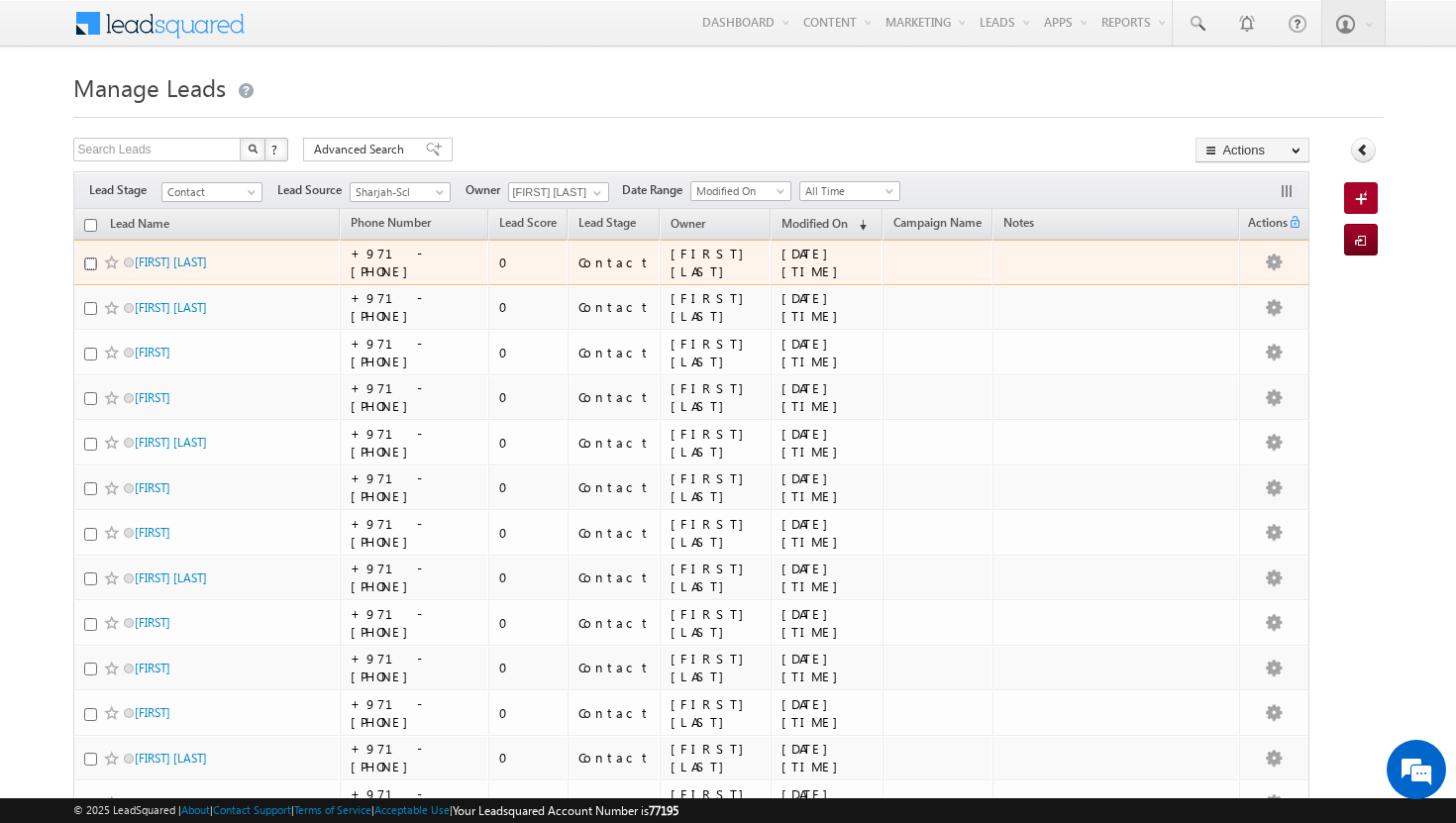click at bounding box center (90, 263) 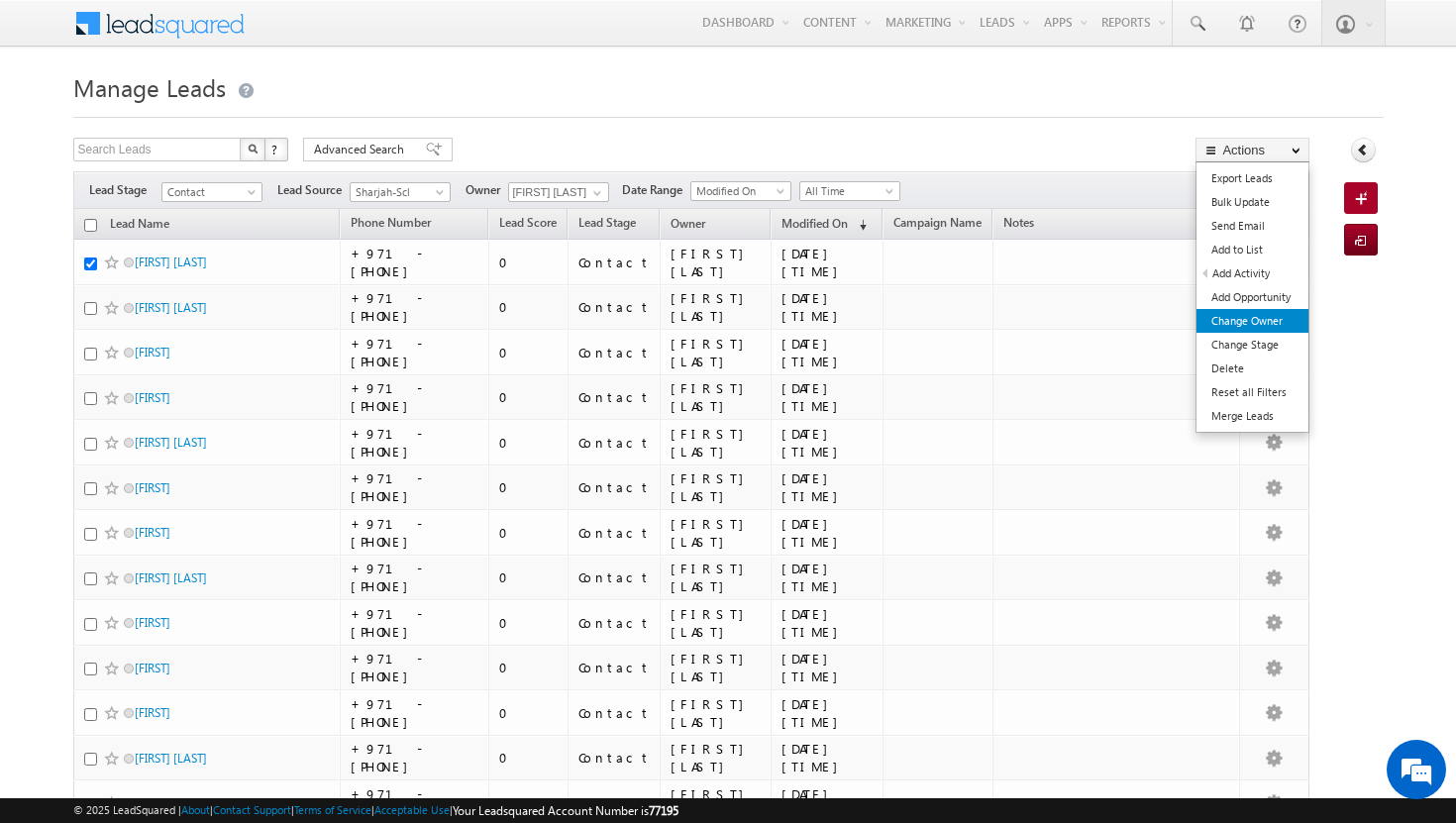 click on "Change Owner" at bounding box center (1252, 321) 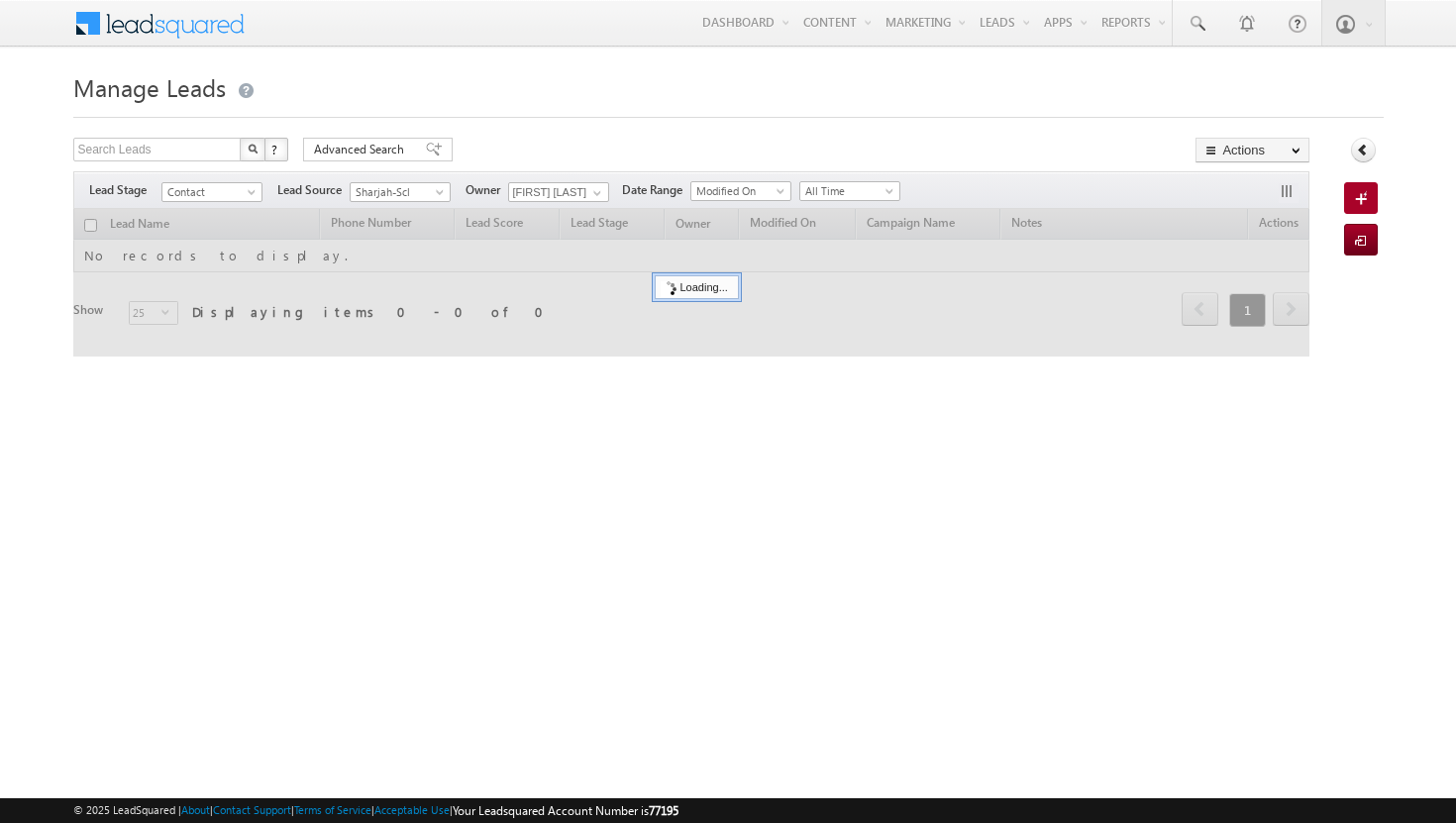 scroll, scrollTop: 0, scrollLeft: 0, axis: both 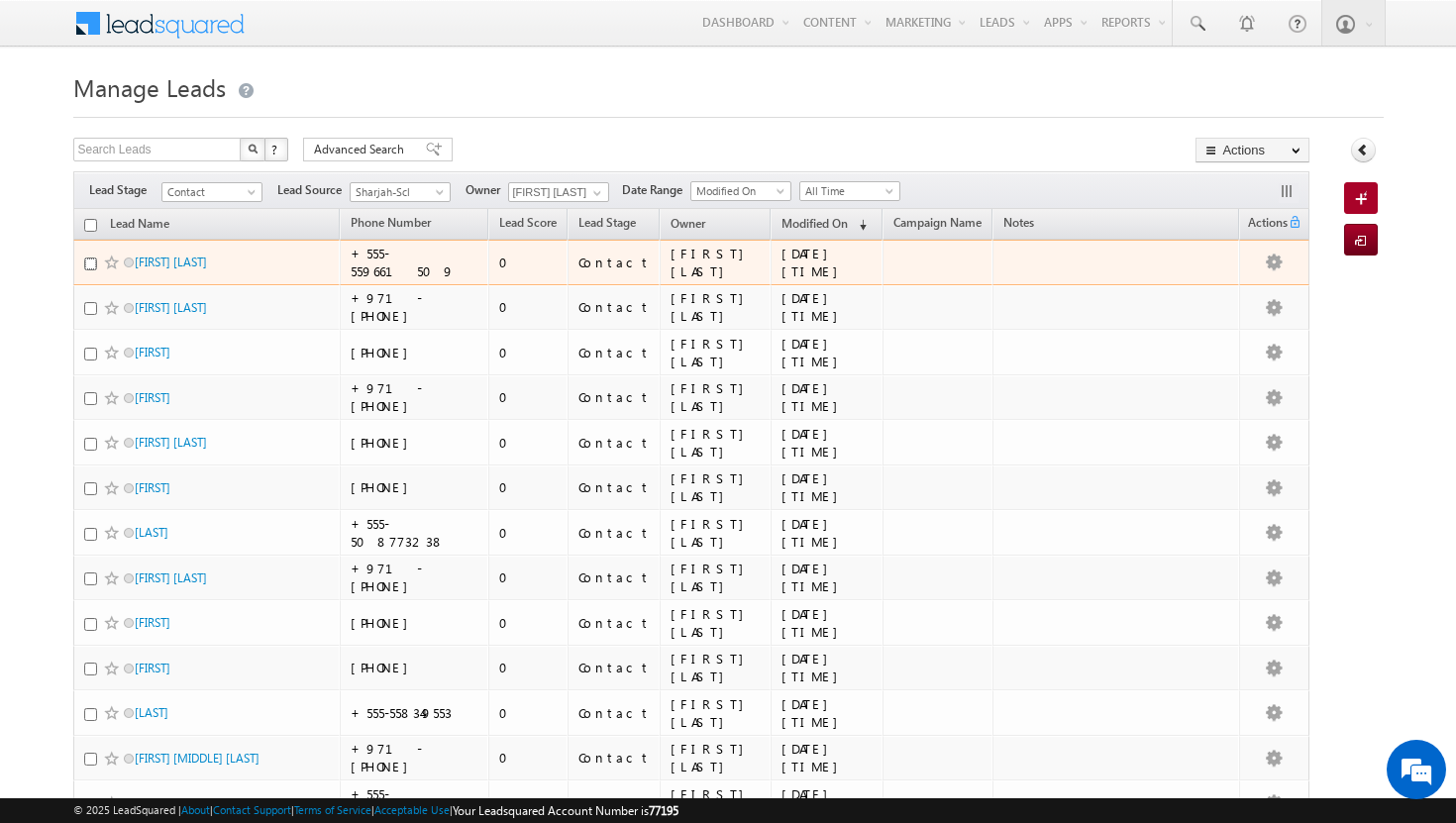 click at bounding box center (90, 263) 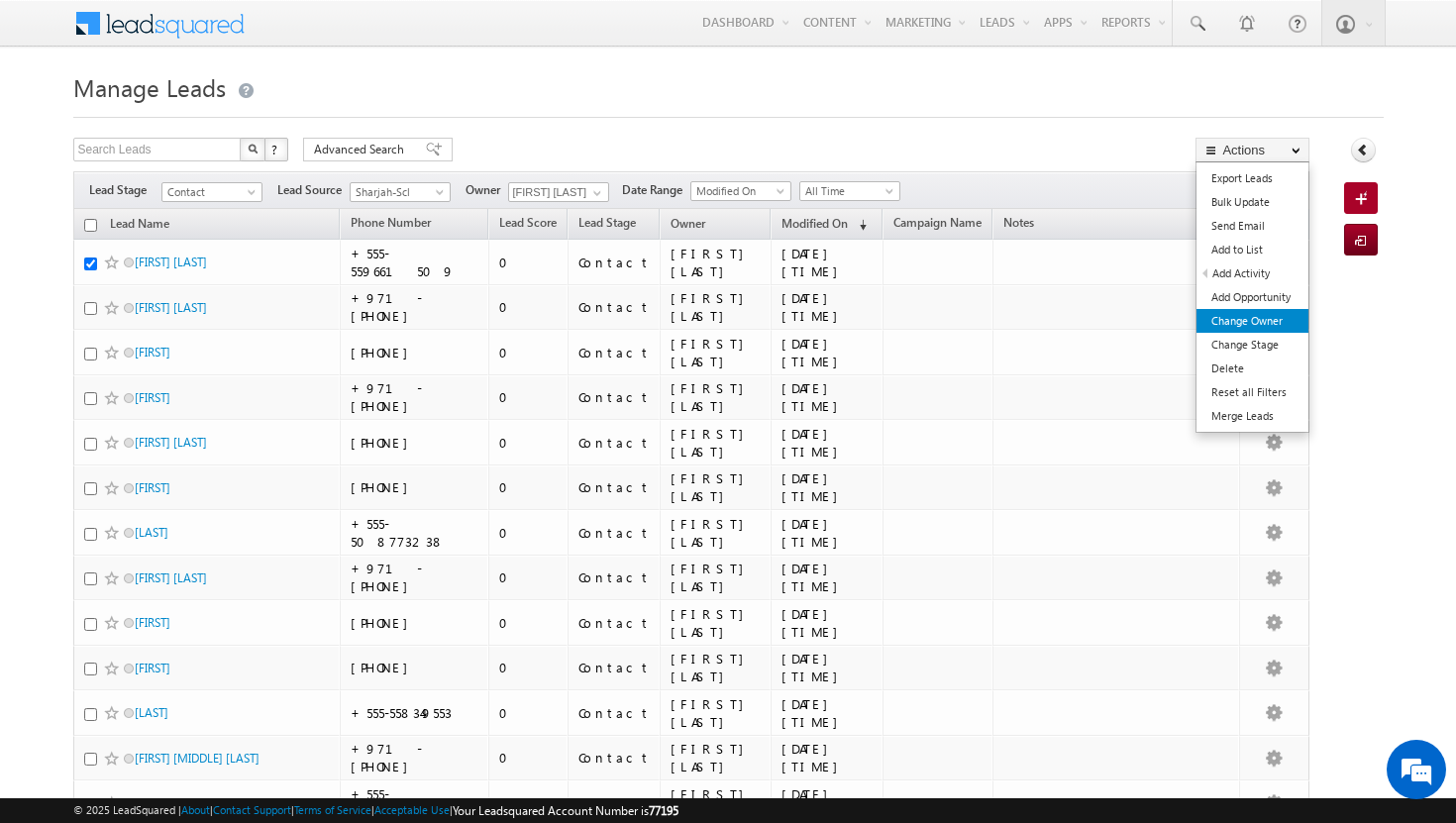 click on "Change Owner" at bounding box center [1252, 321] 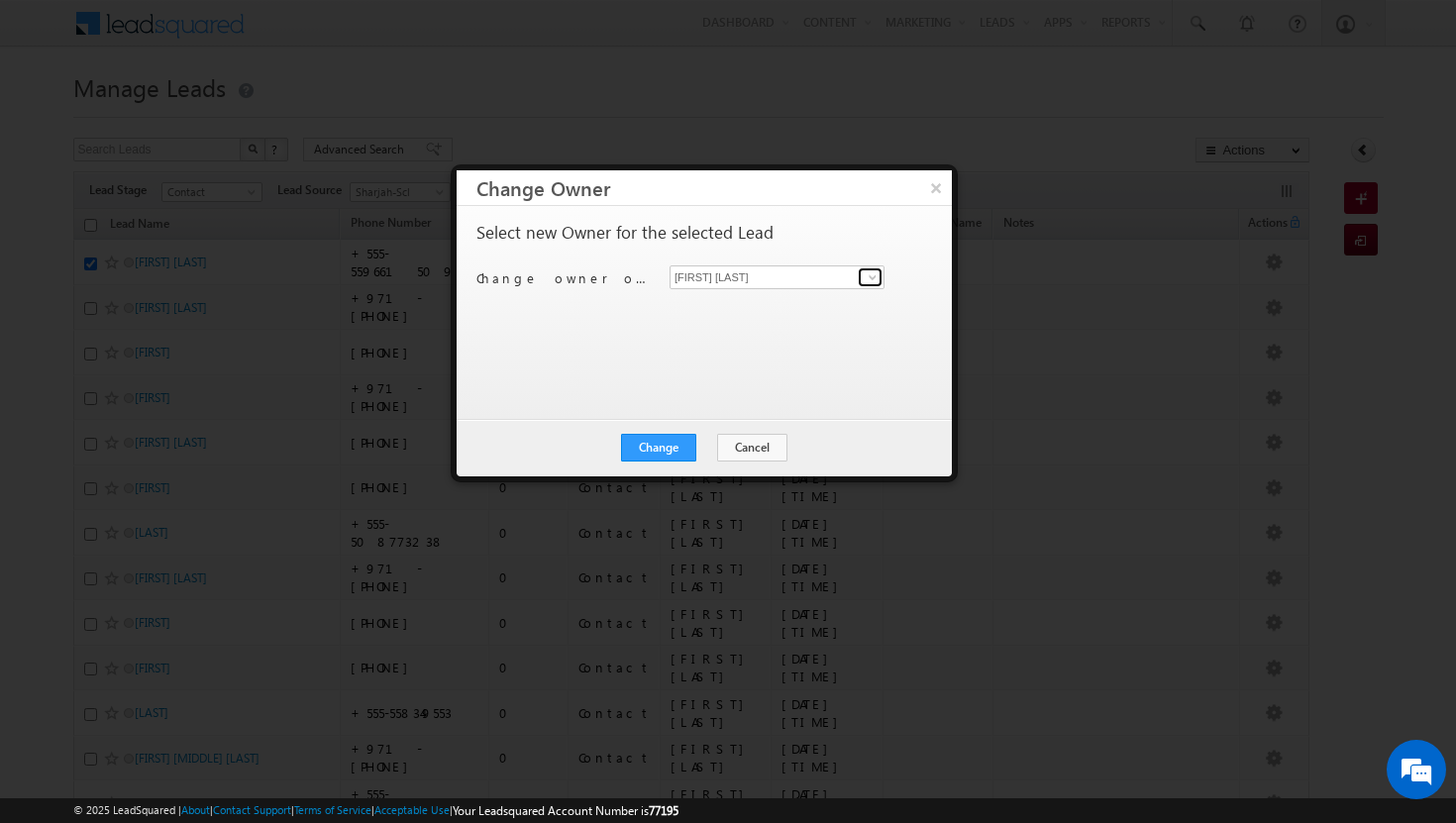 click at bounding box center [873, 277] 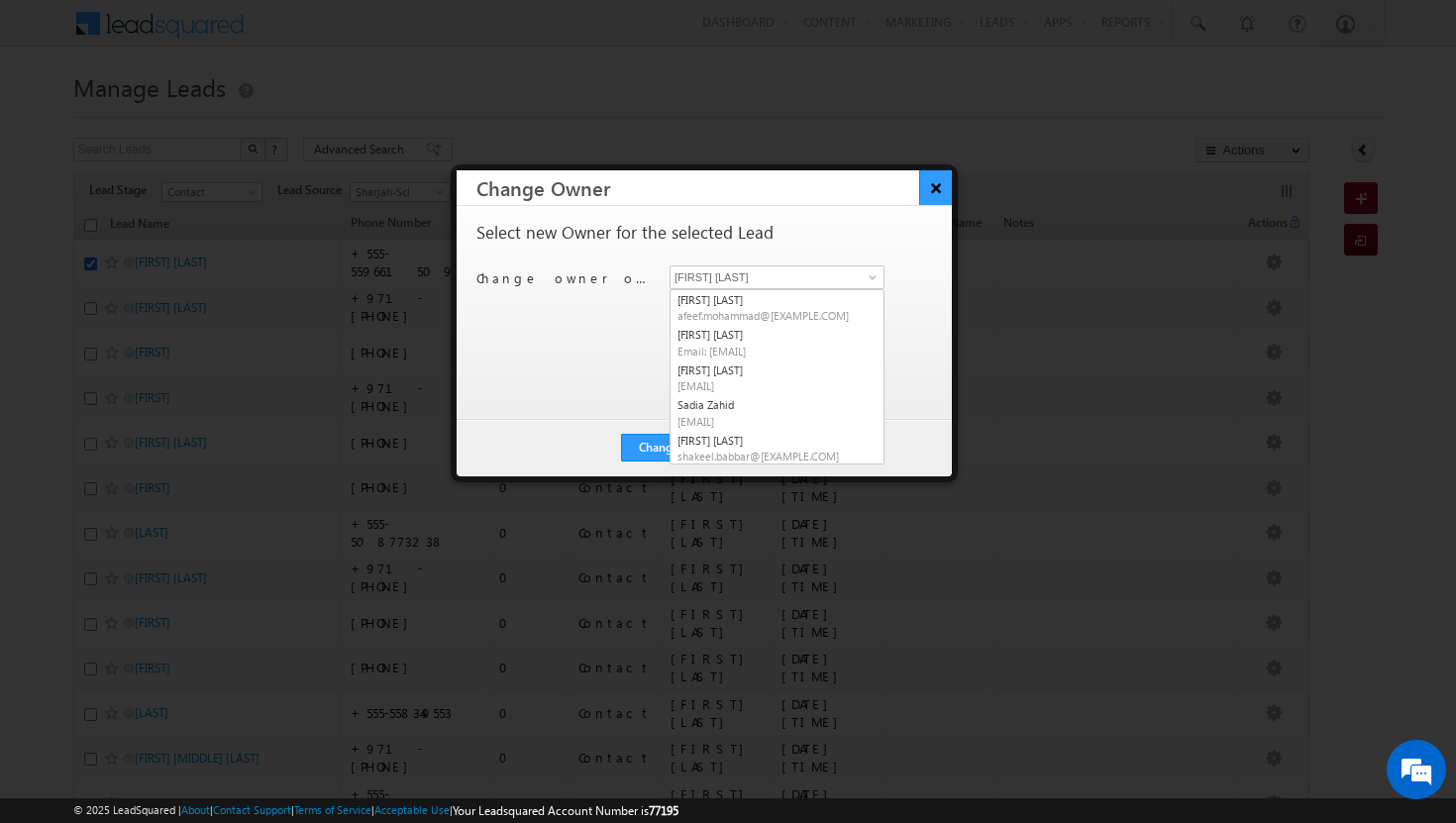 click on "×" at bounding box center [935, 187] 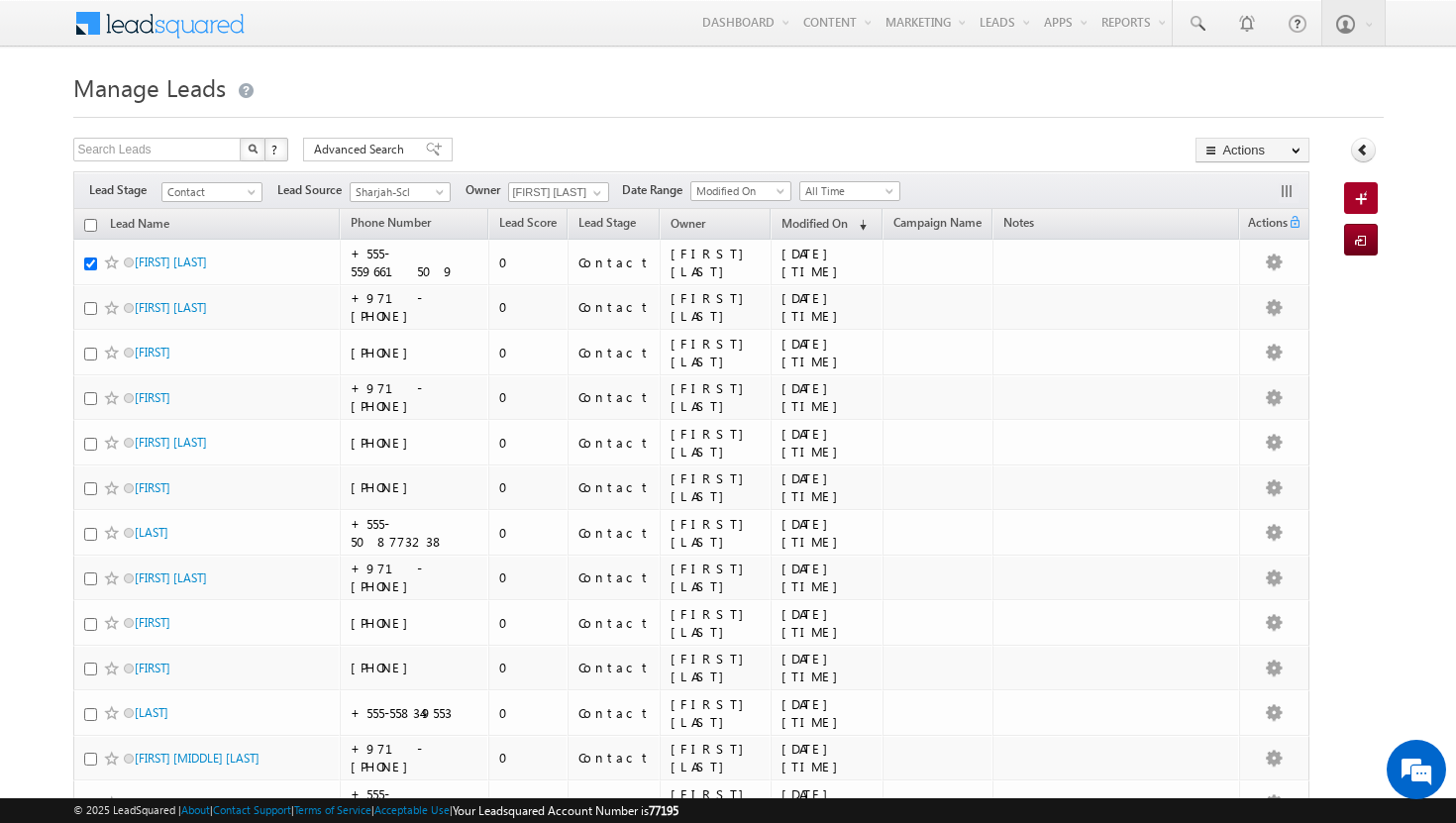 scroll, scrollTop: 0, scrollLeft: 0, axis: both 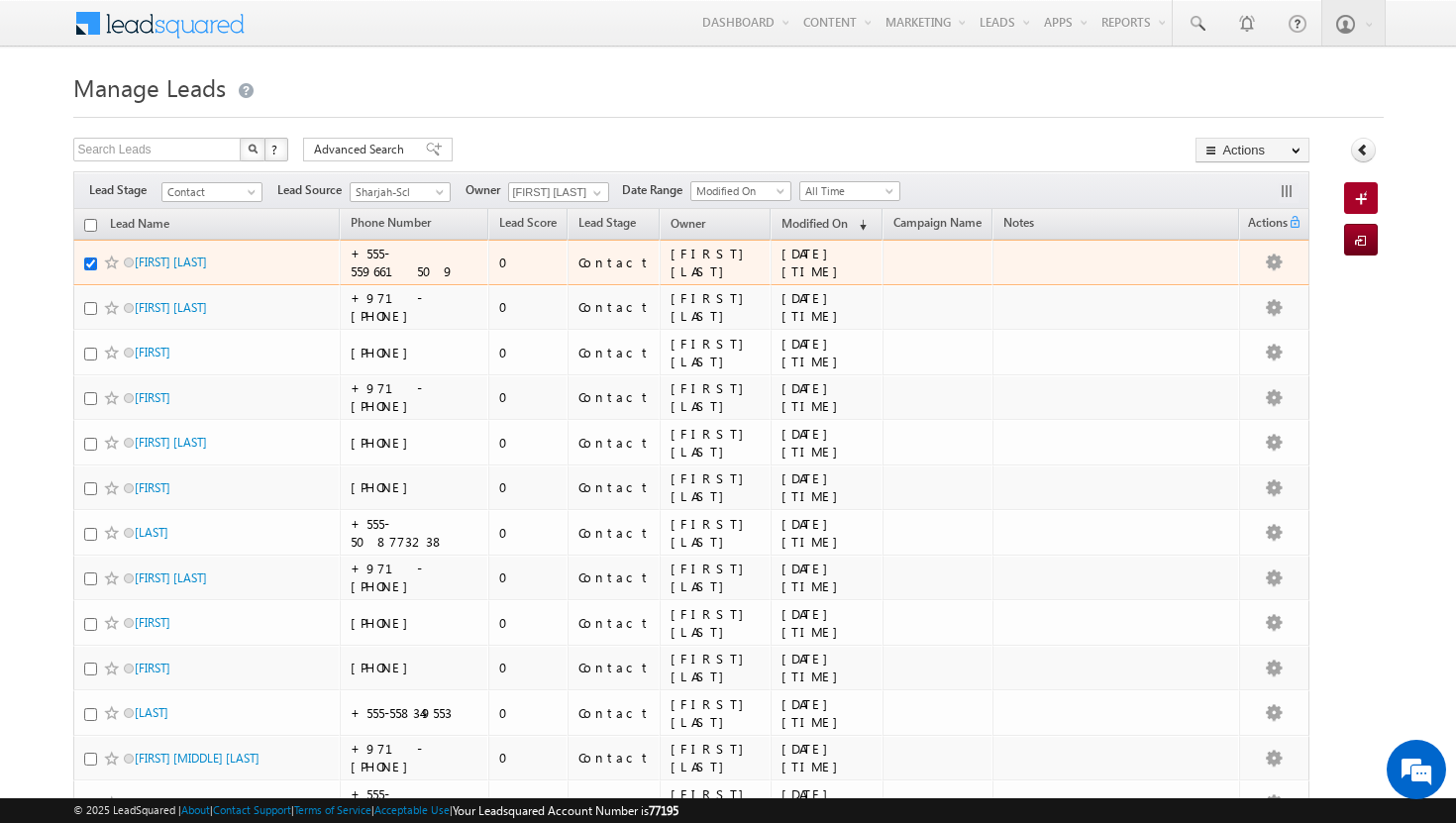click at bounding box center (90, 263) 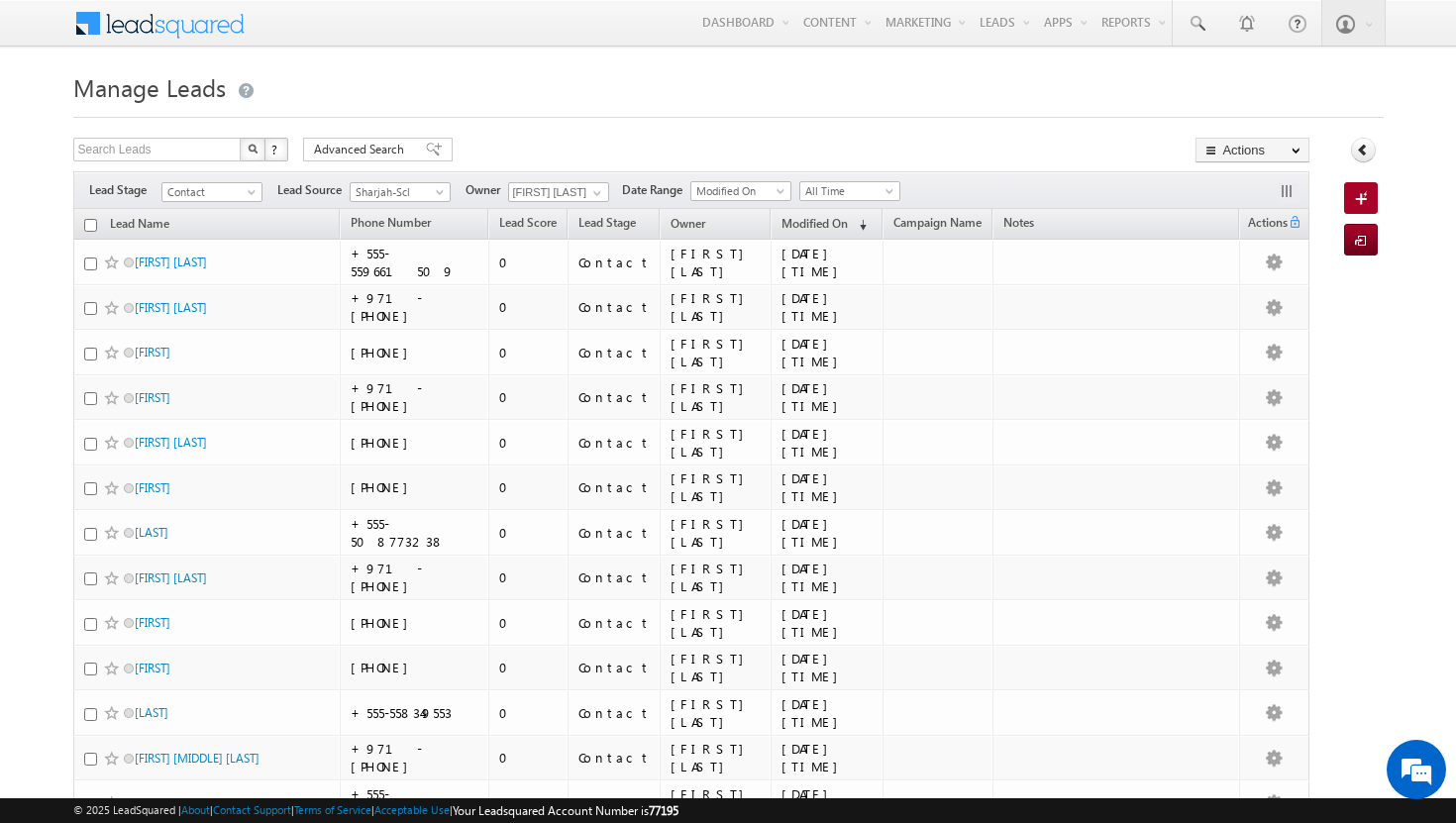 click on "Menu
[FIRST] [LAST]
[EMAIL]
obal." at bounding box center (728, 746) 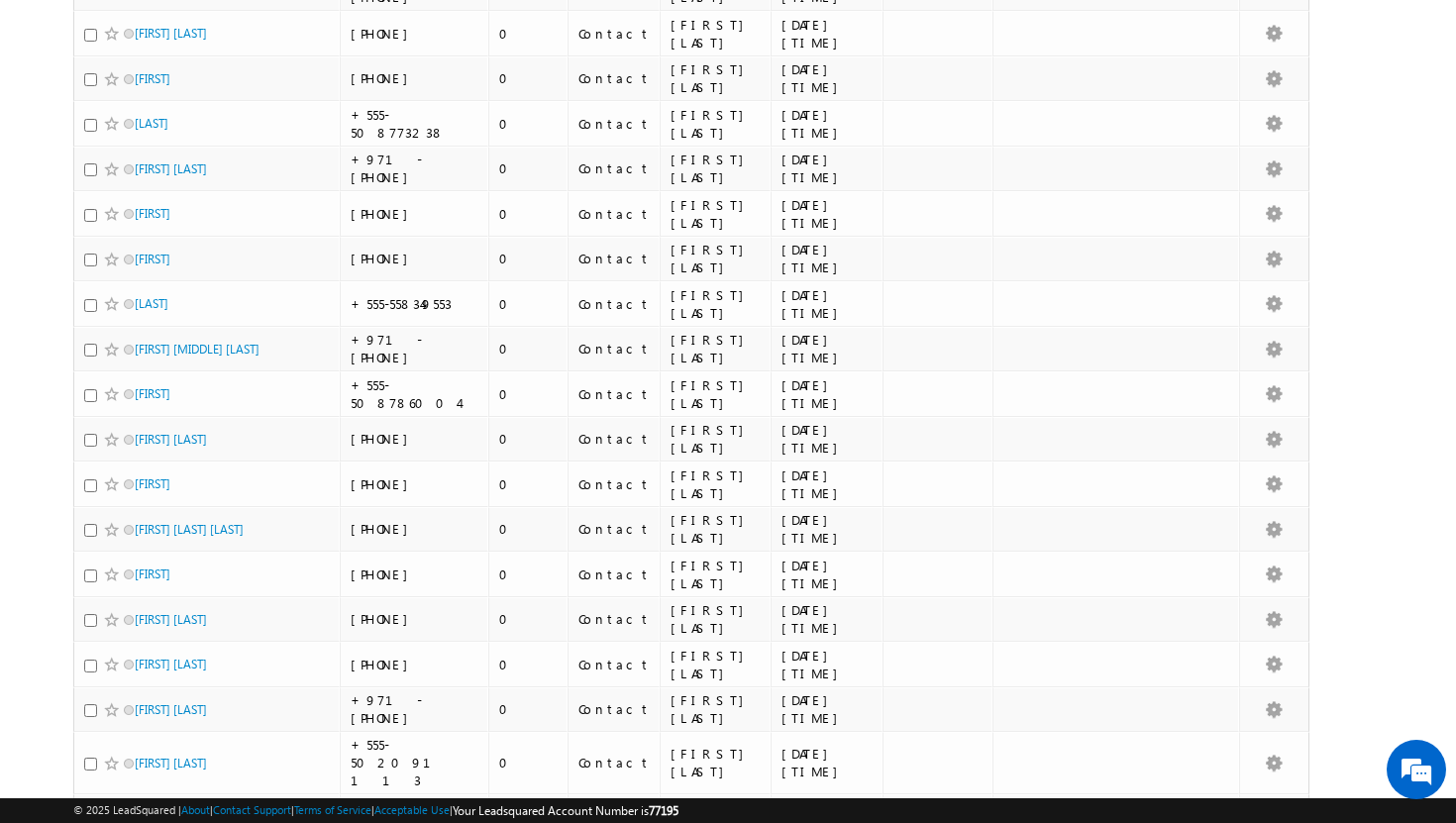scroll, scrollTop: 702, scrollLeft: 0, axis: vertical 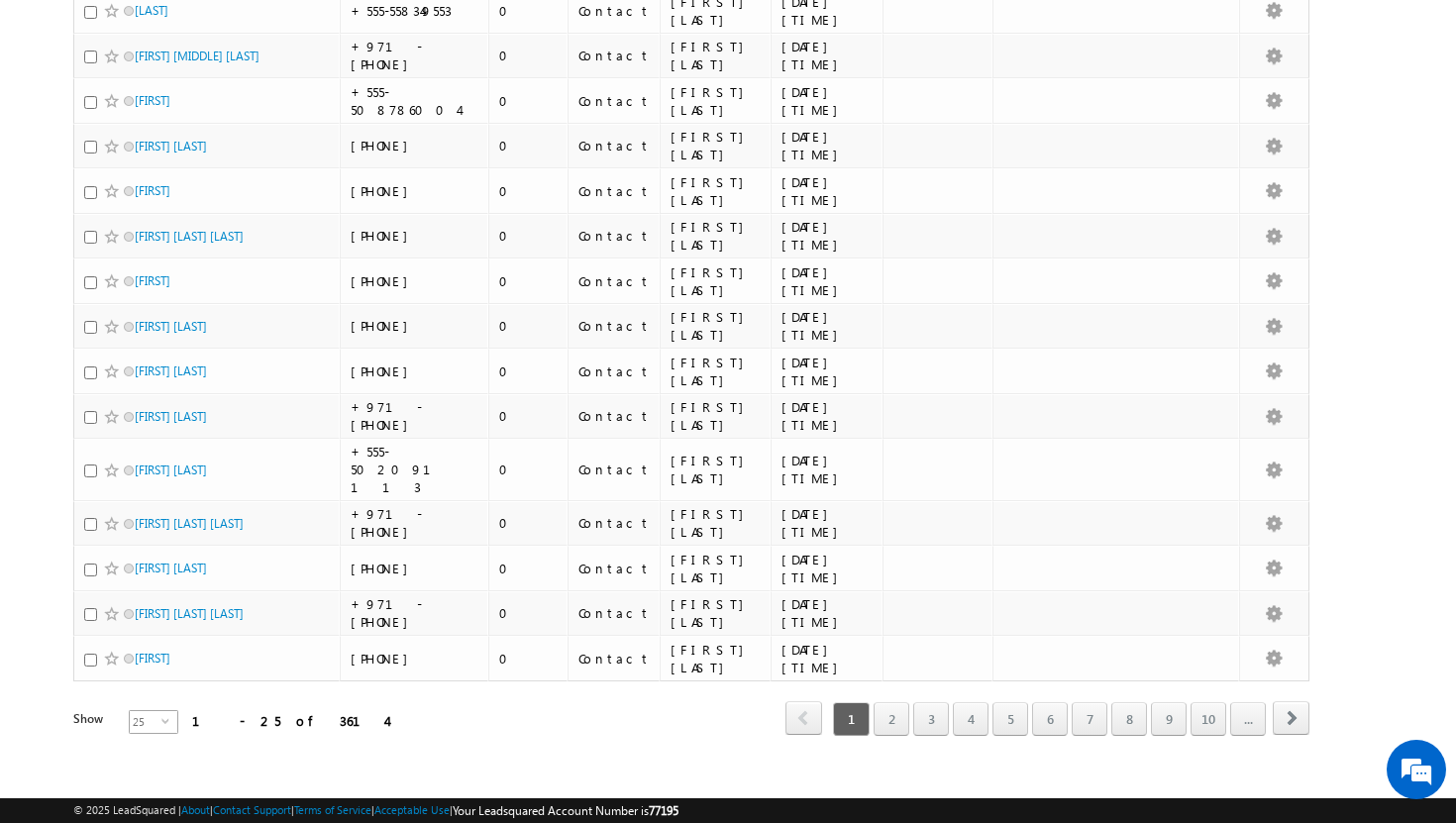 click on "select" at bounding box center (169, 728) 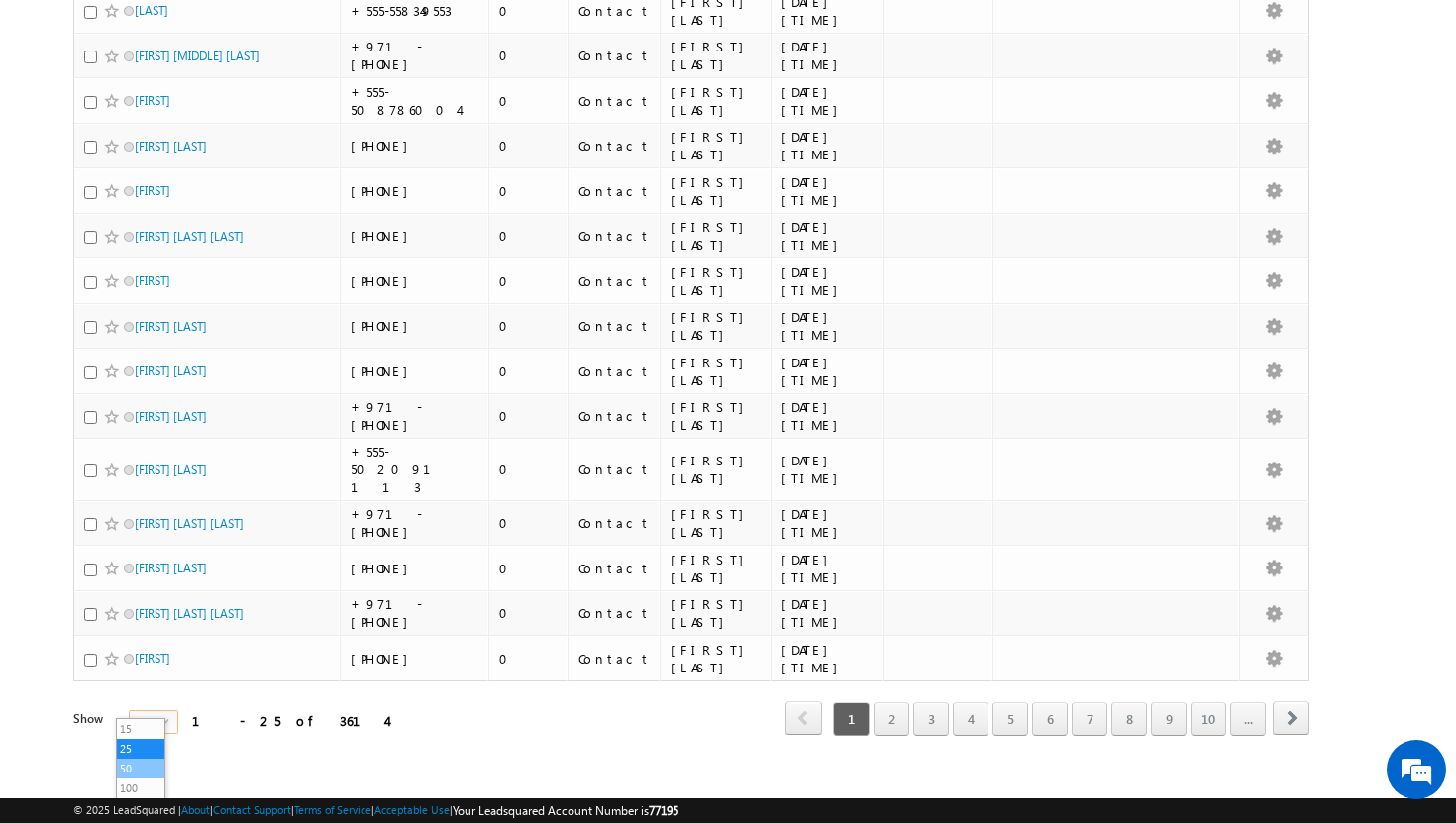 click on "50" at bounding box center (141, 769) 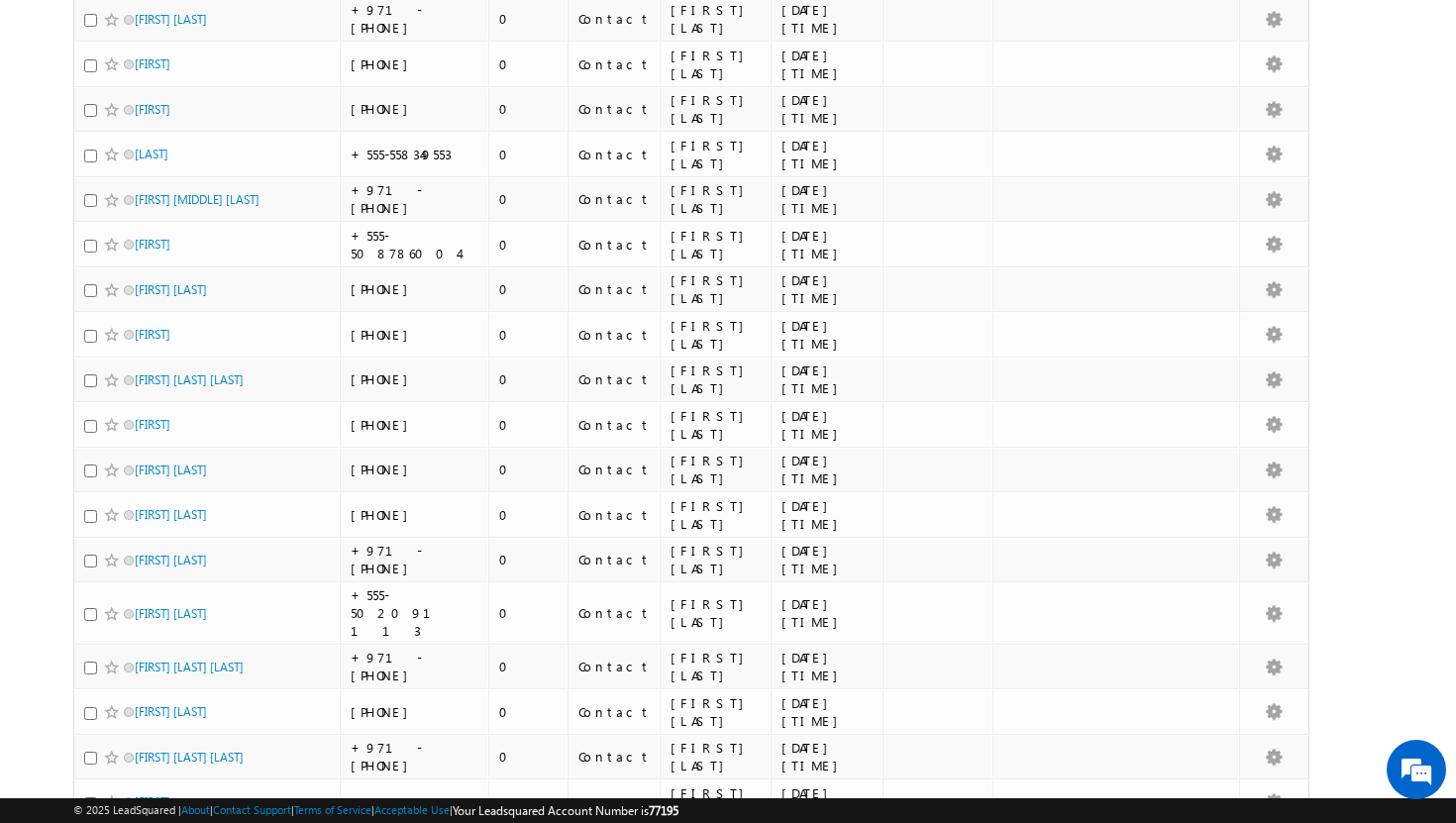 scroll, scrollTop: 0, scrollLeft: 0, axis: both 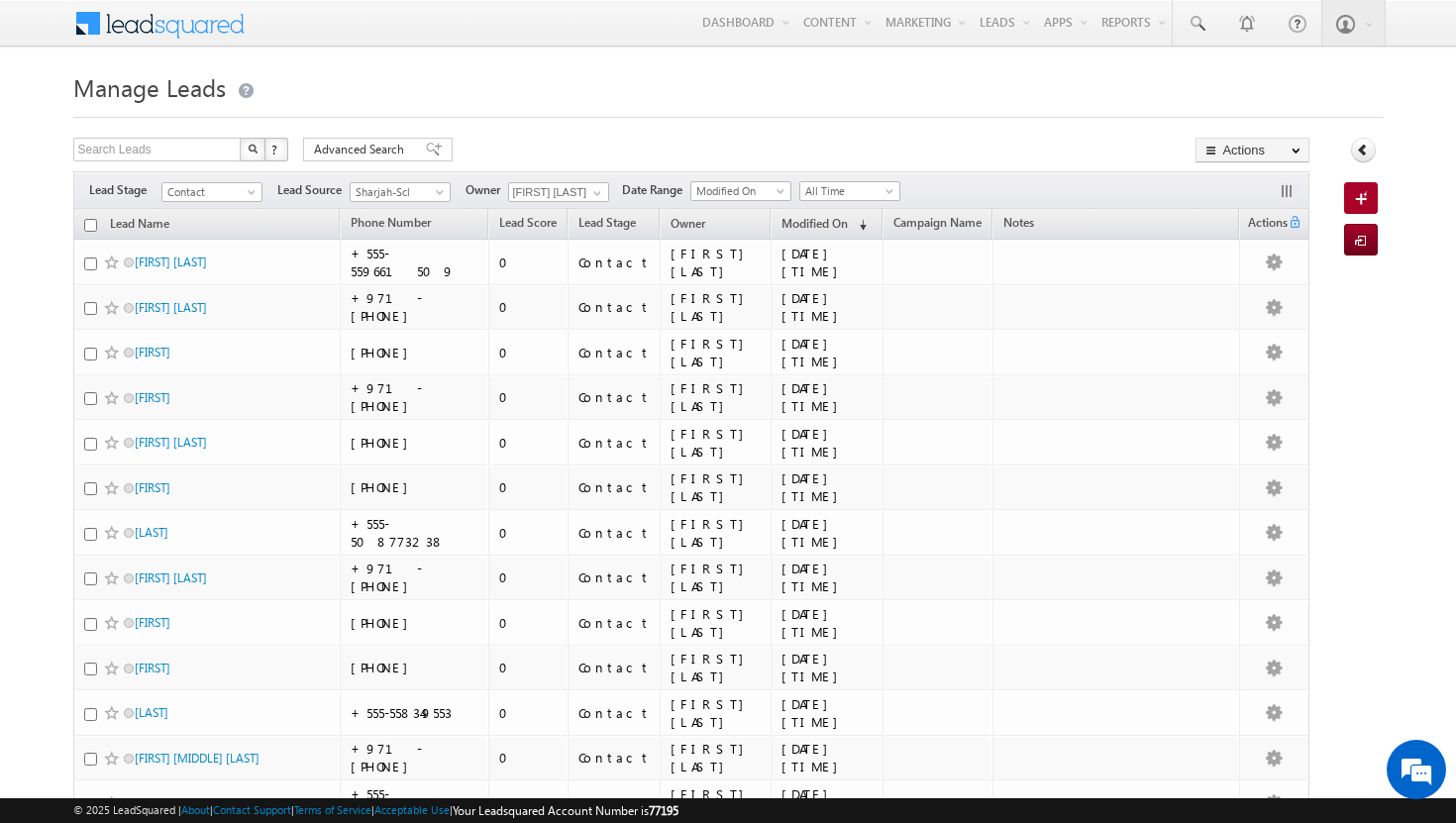 click at bounding box center [90, 225] 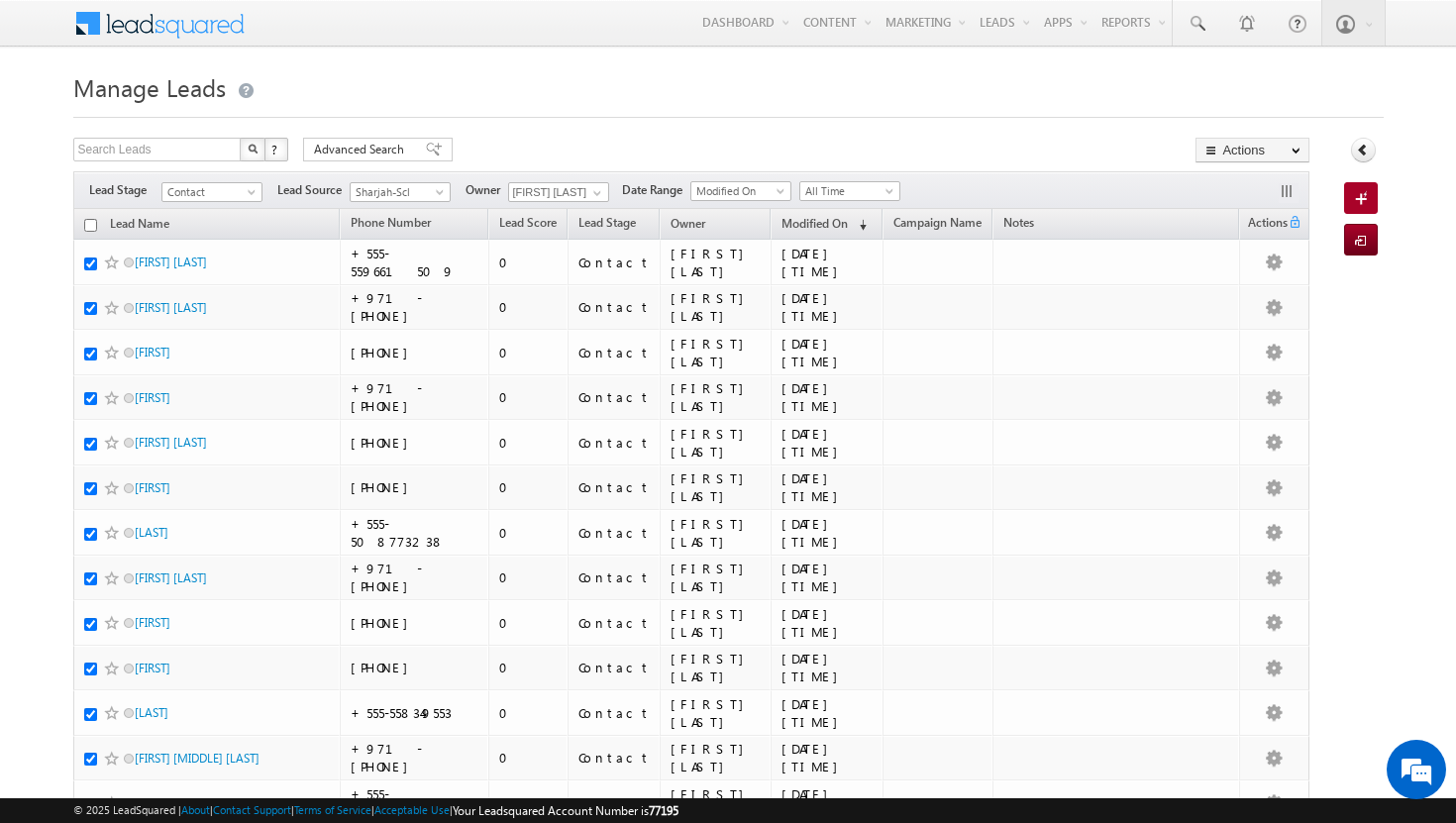 checkbox on "true" 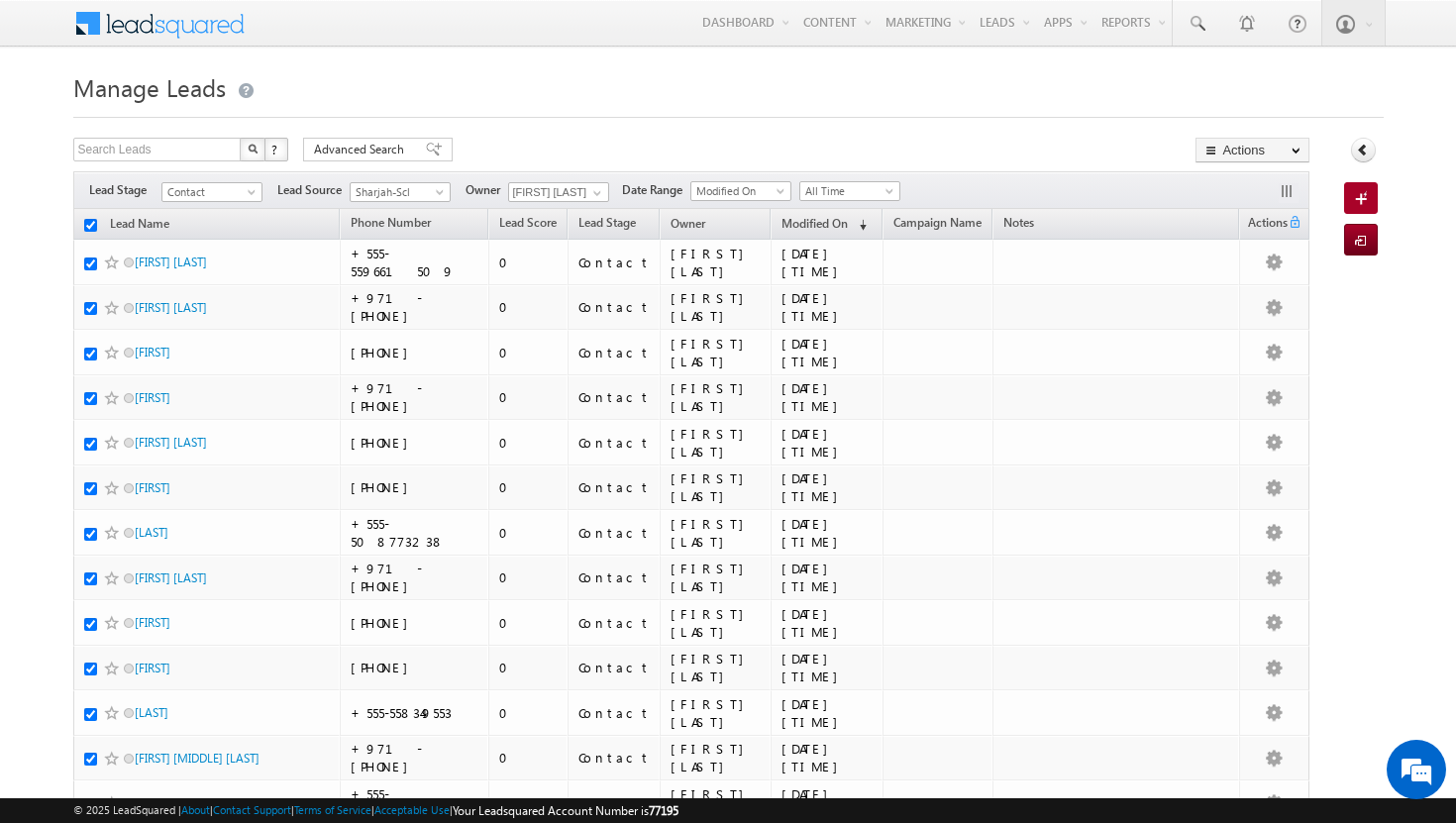 checkbox on "true" 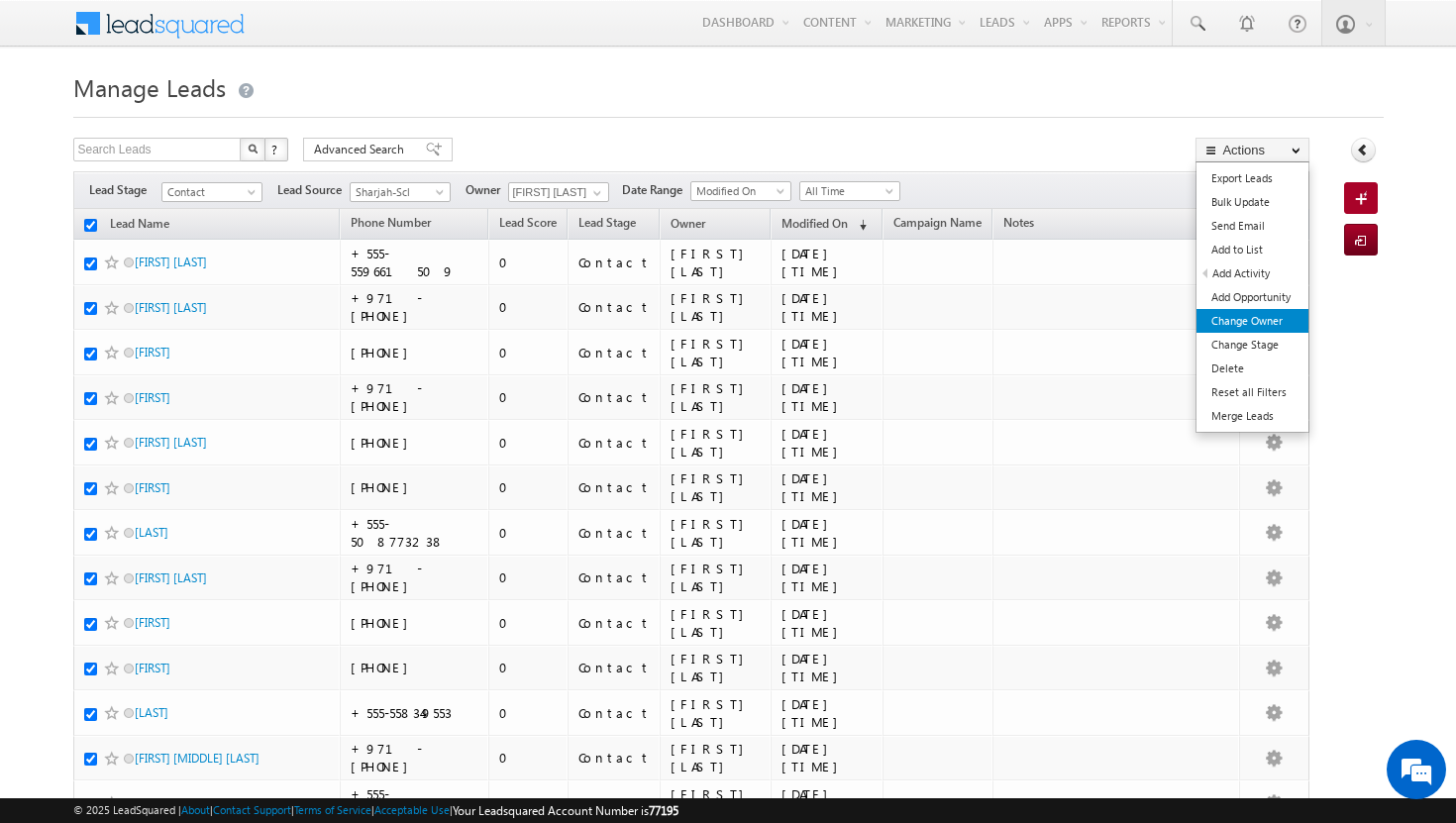click on "Change Owner" at bounding box center (1252, 321) 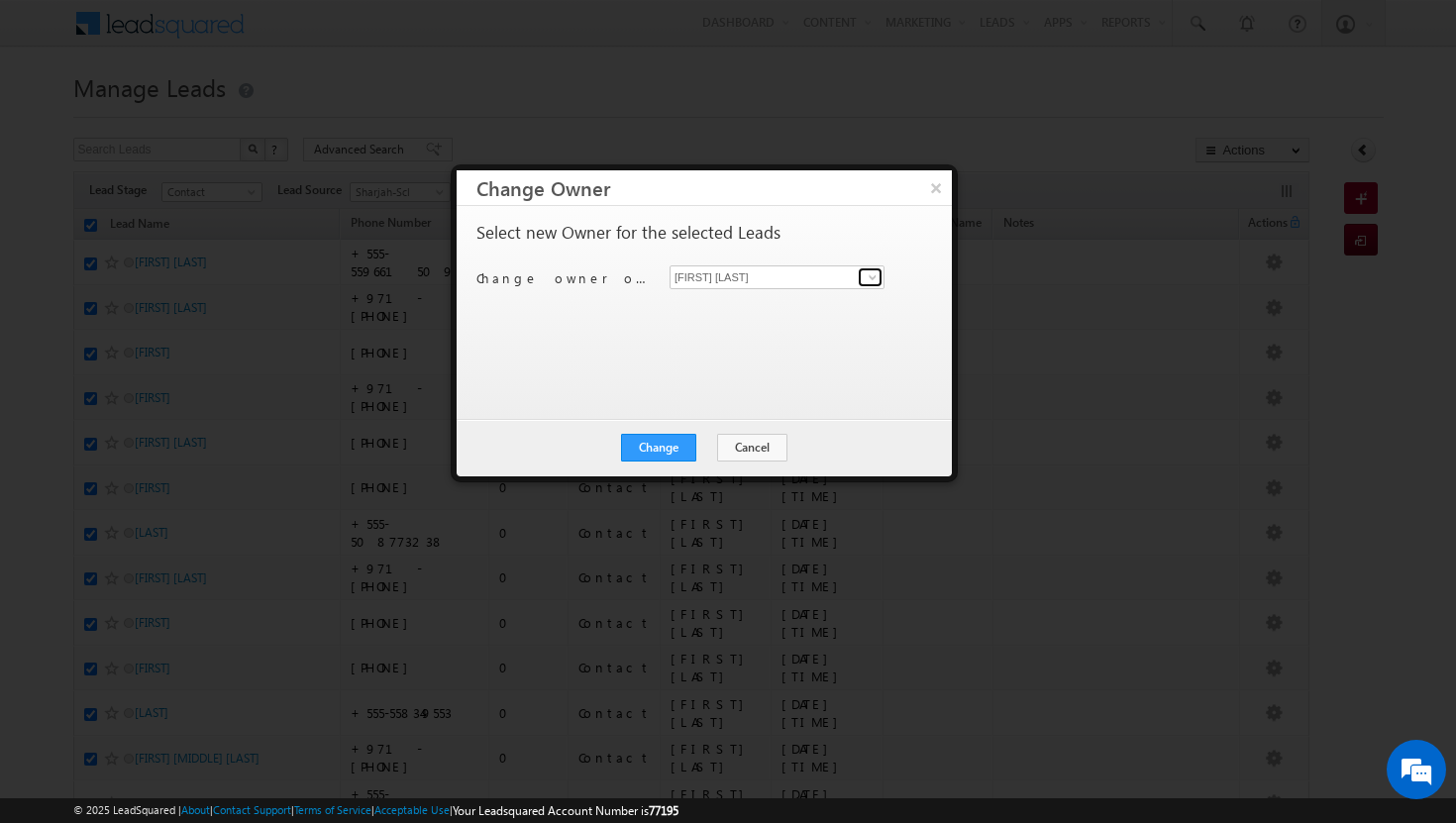 click at bounding box center (873, 277) 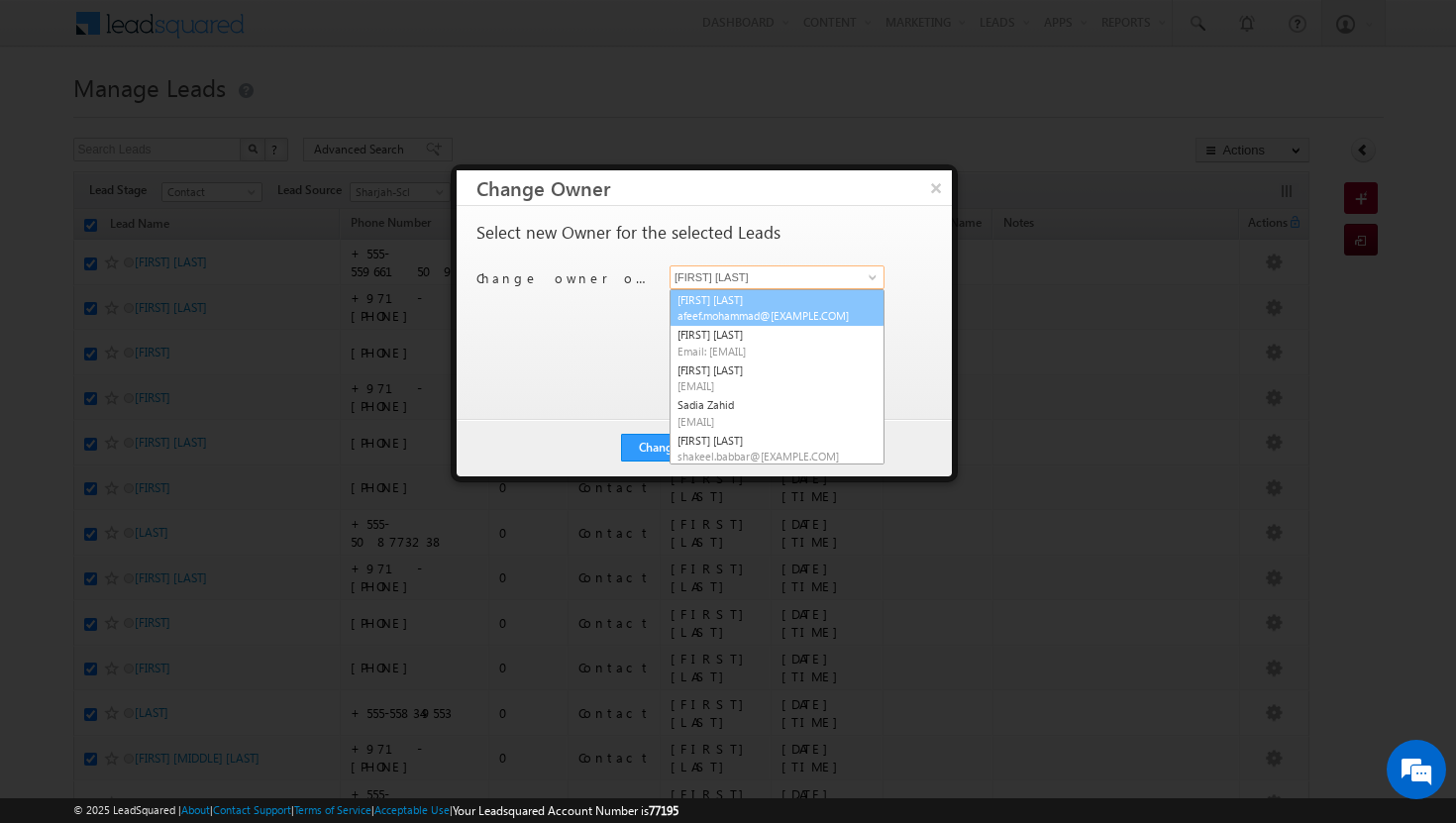 click on "afeef.mohammad@[EXAMPLE.COM]" at bounding box center [767, 315] 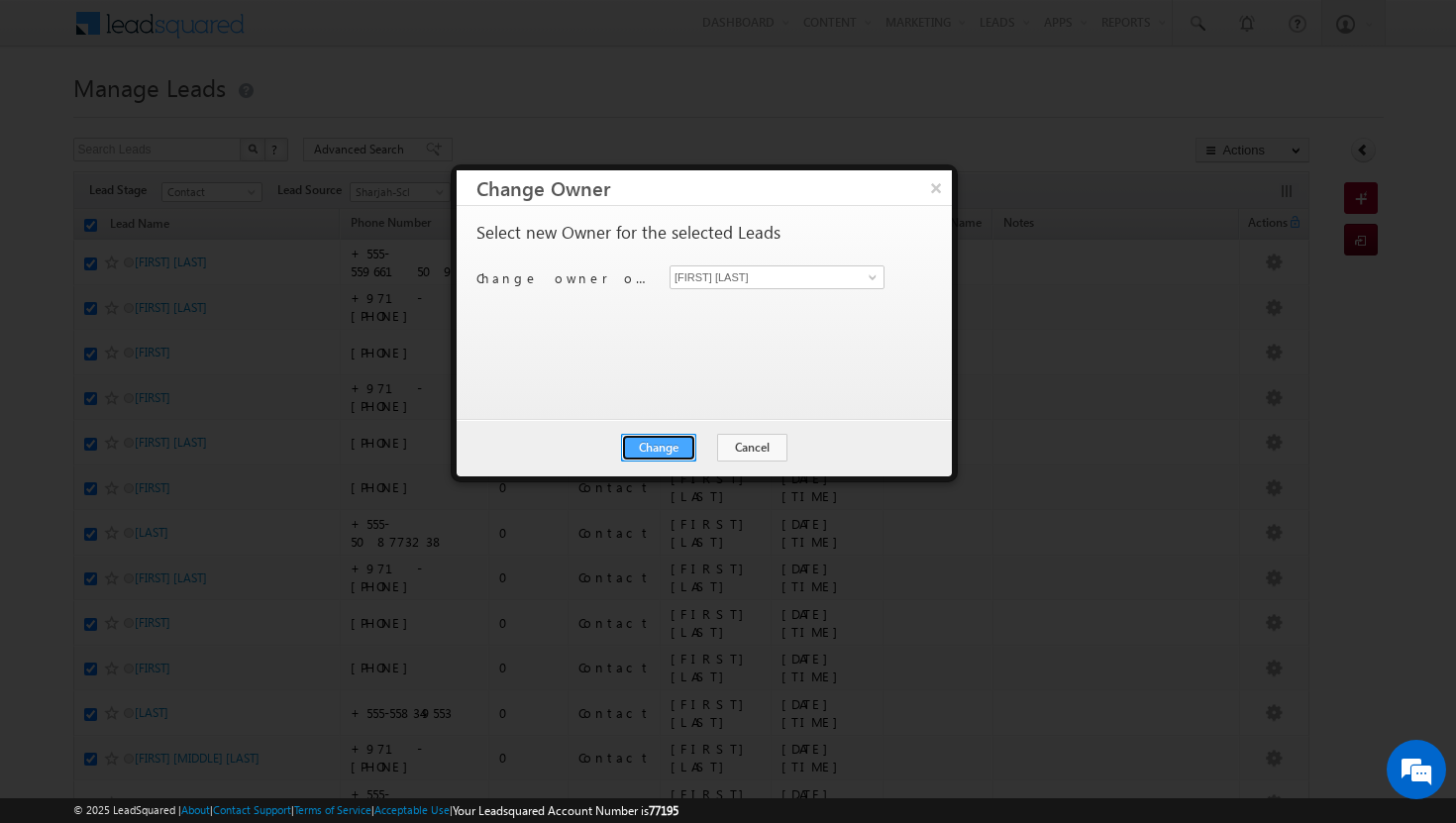 click on "Change" at bounding box center (659, 448) 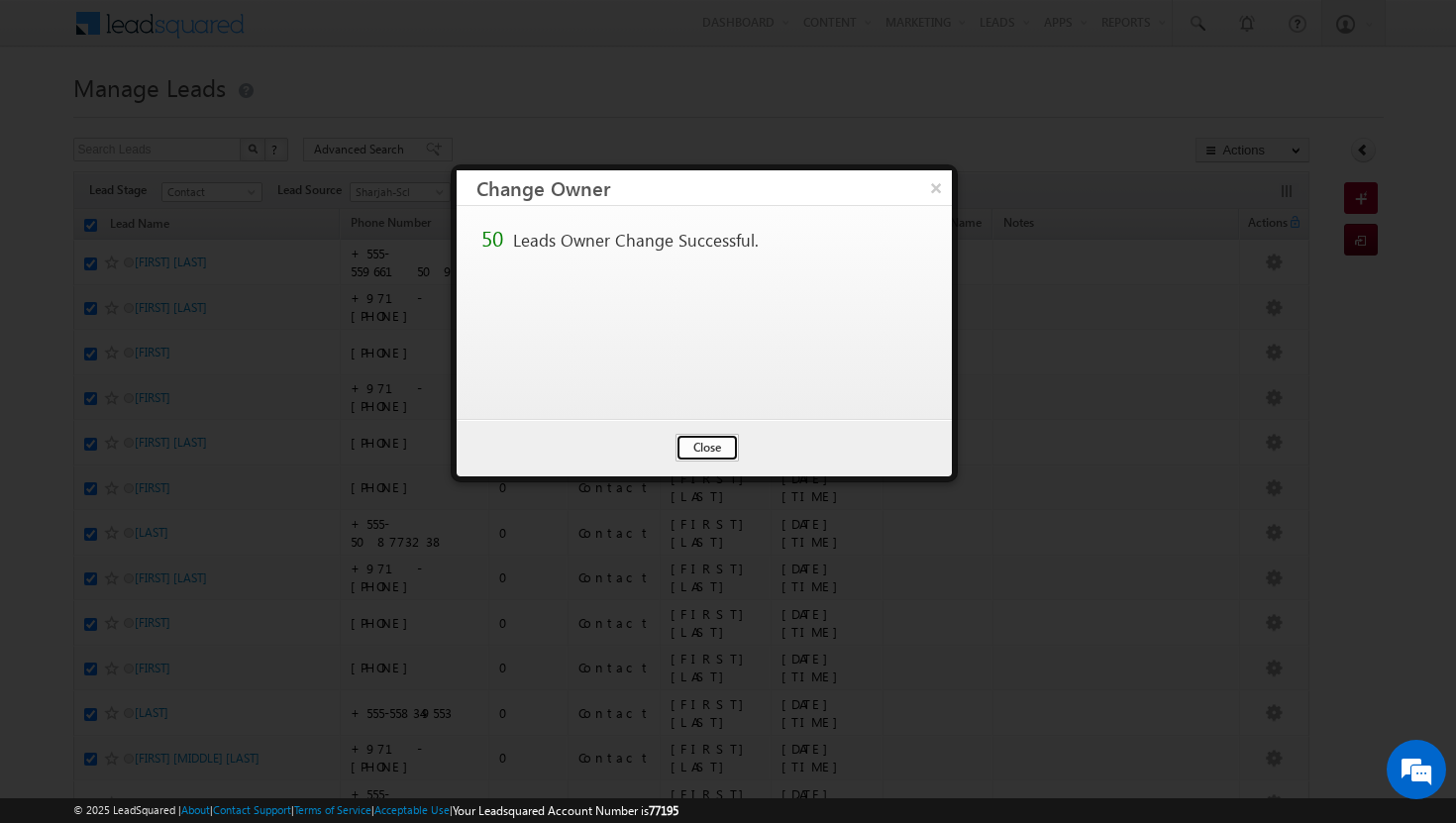 click on "Close" at bounding box center [707, 448] 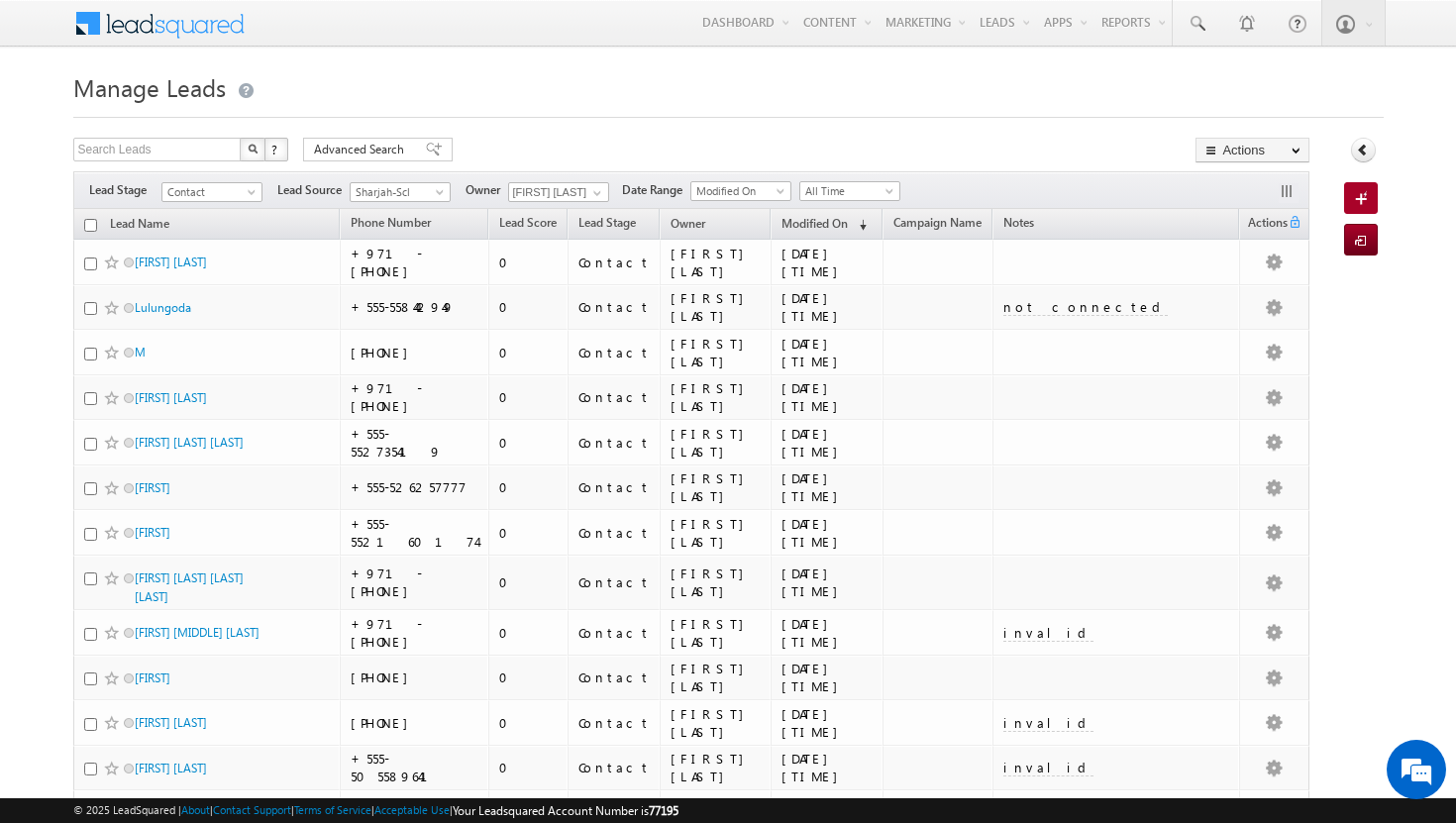 click at bounding box center (90, 225) 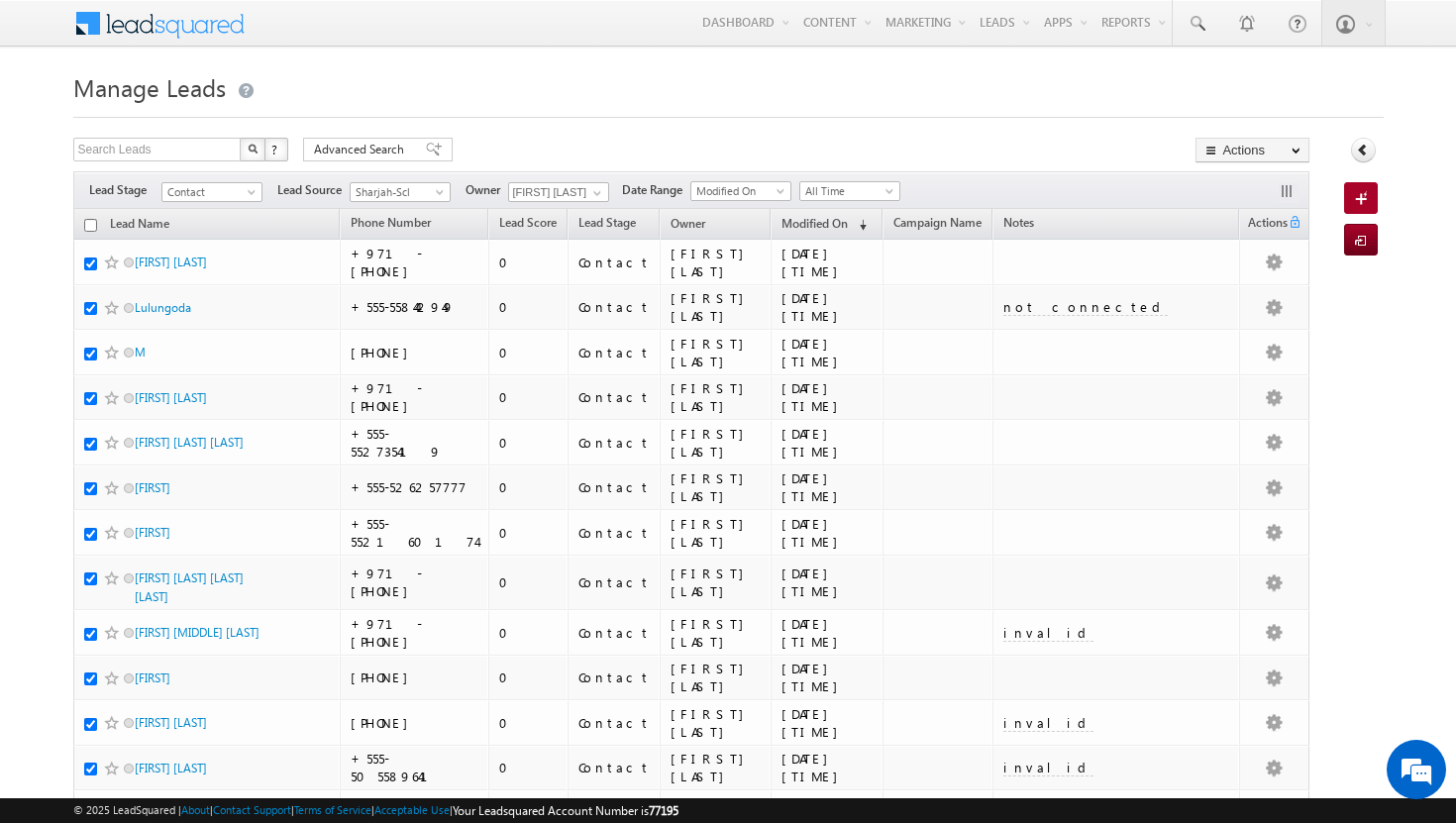 checkbox on "true" 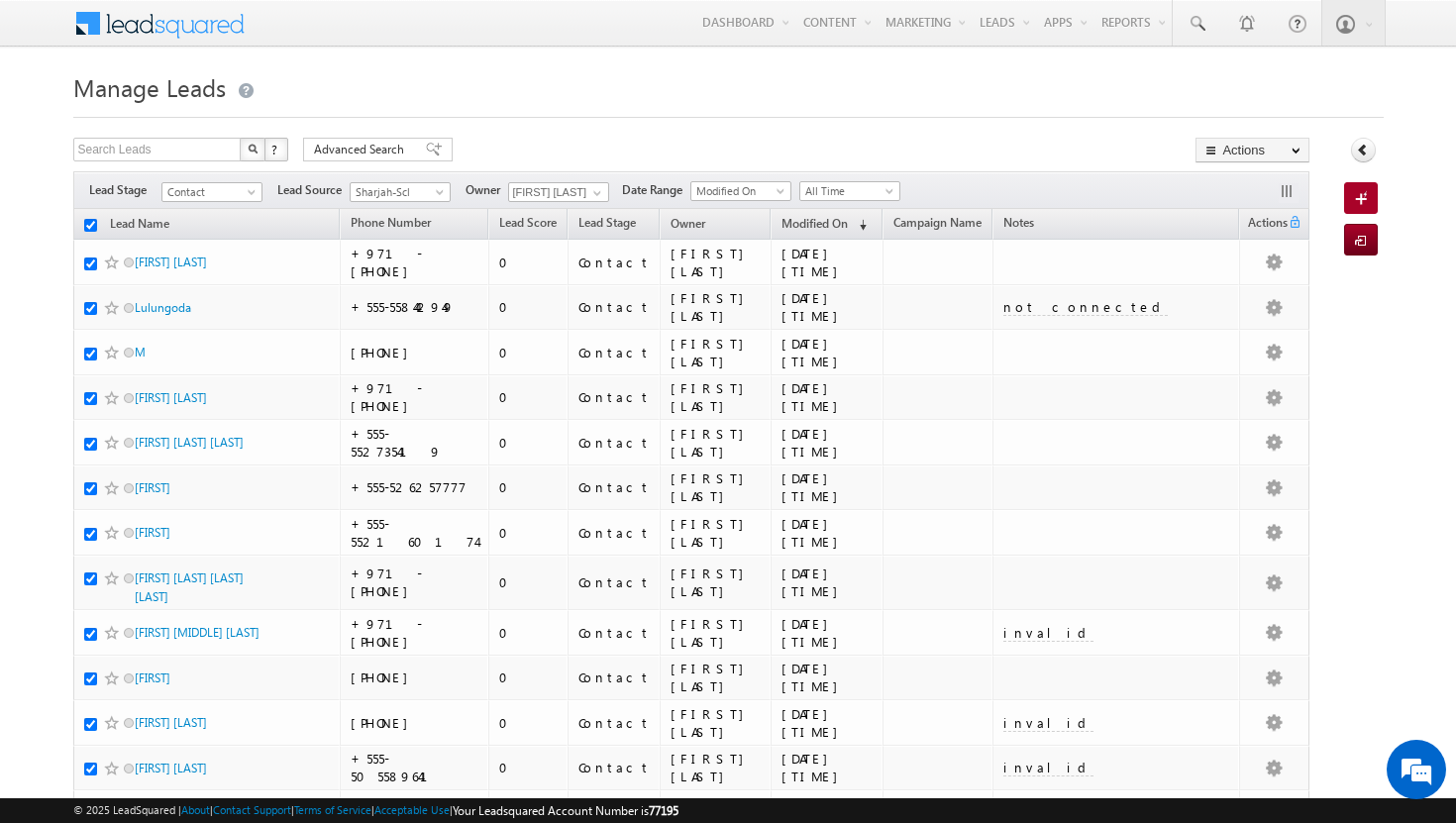 checkbox on "true" 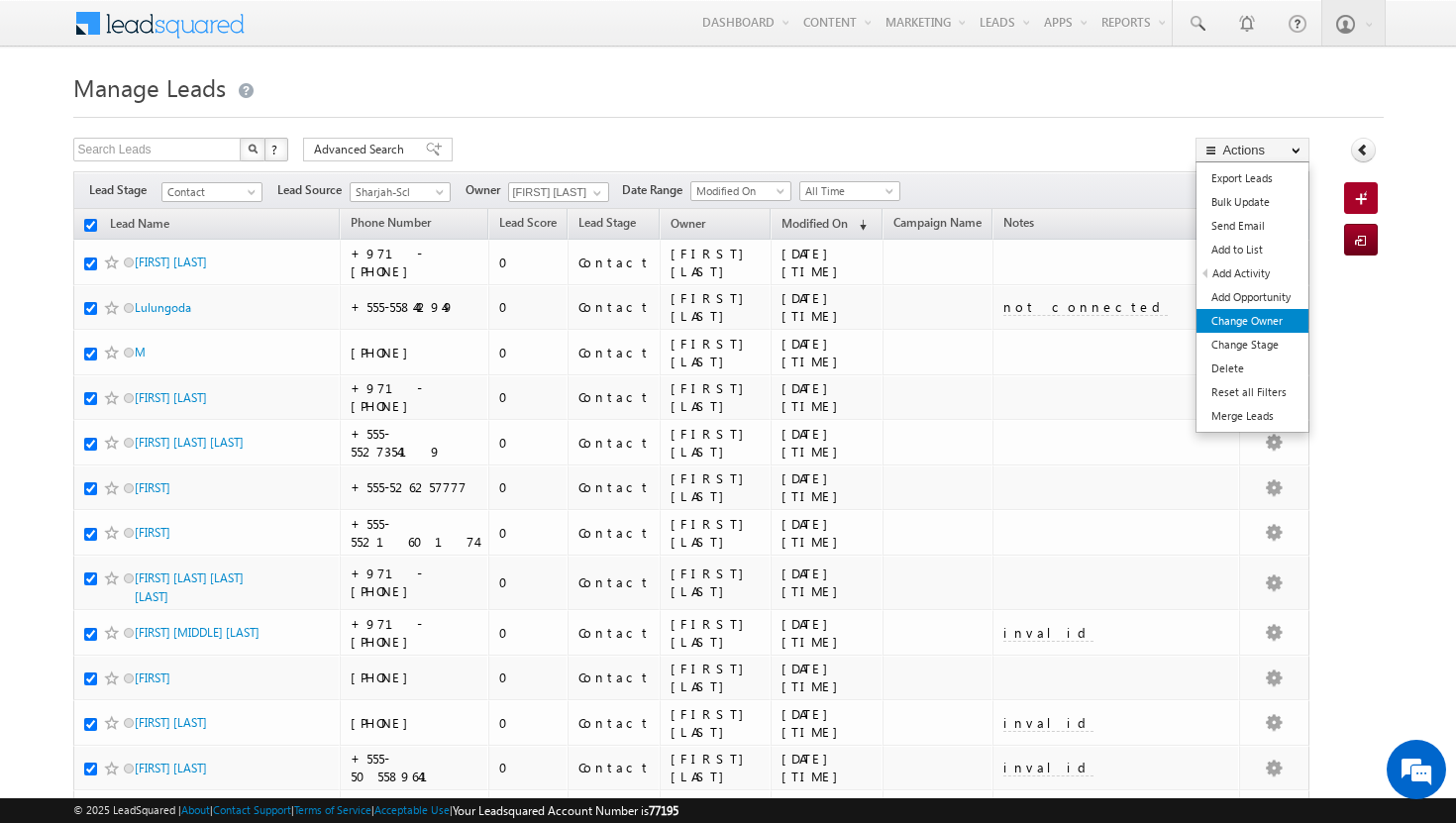 click on "Change Owner" at bounding box center (1252, 321) 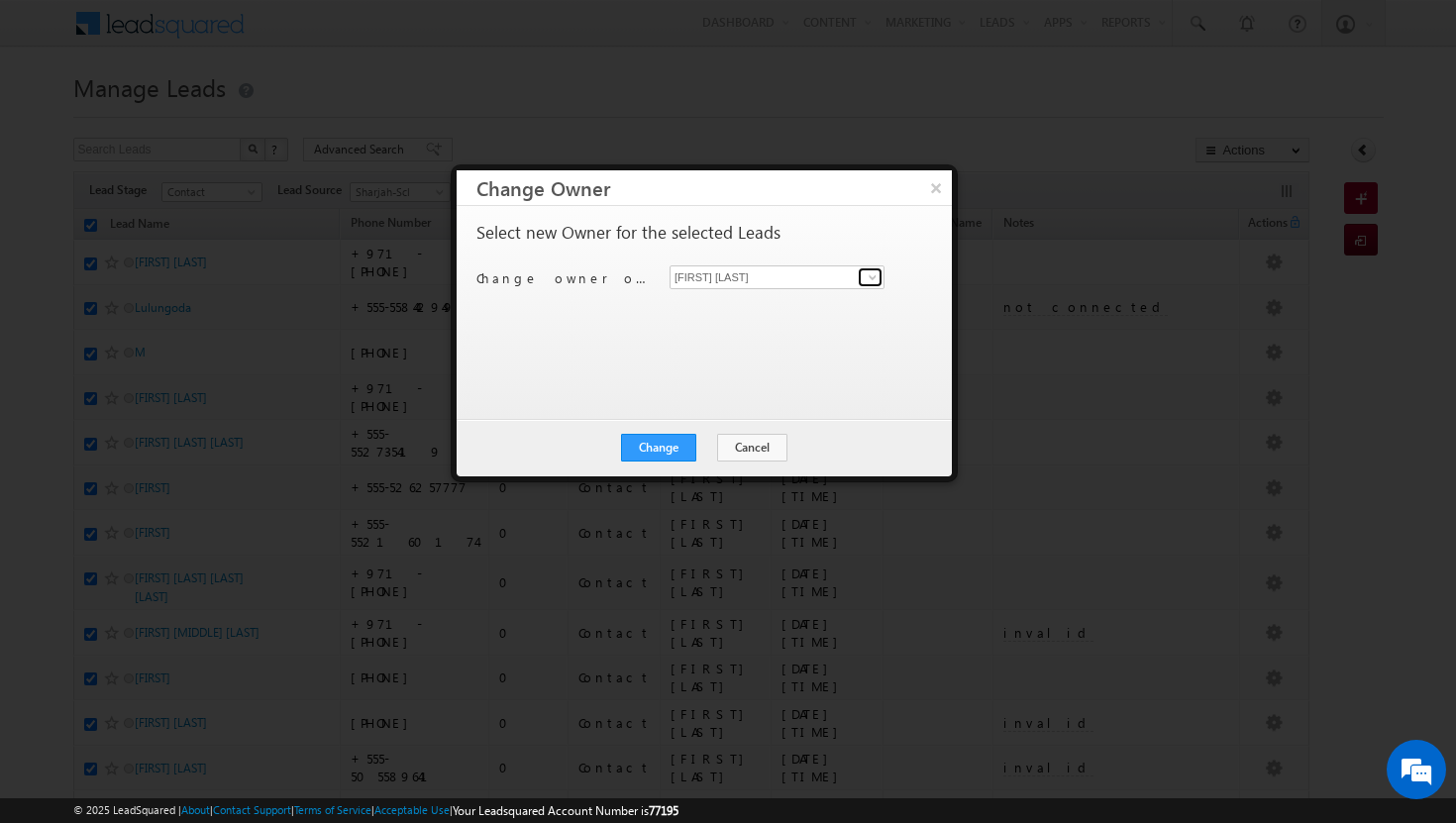 click at bounding box center [873, 277] 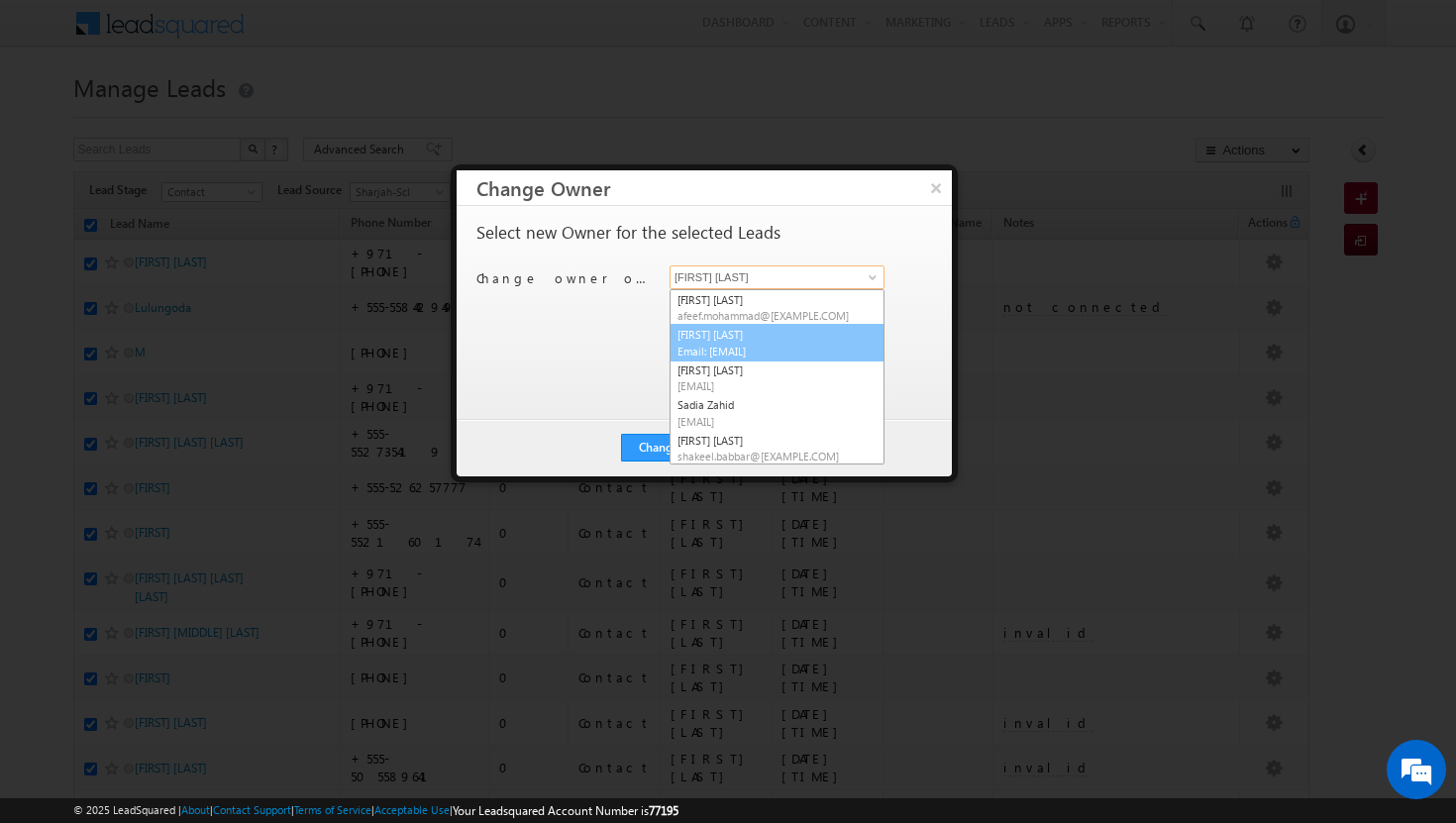 click on "[FIRST] [LAST]   [EMAIL]" at bounding box center (777, 343) 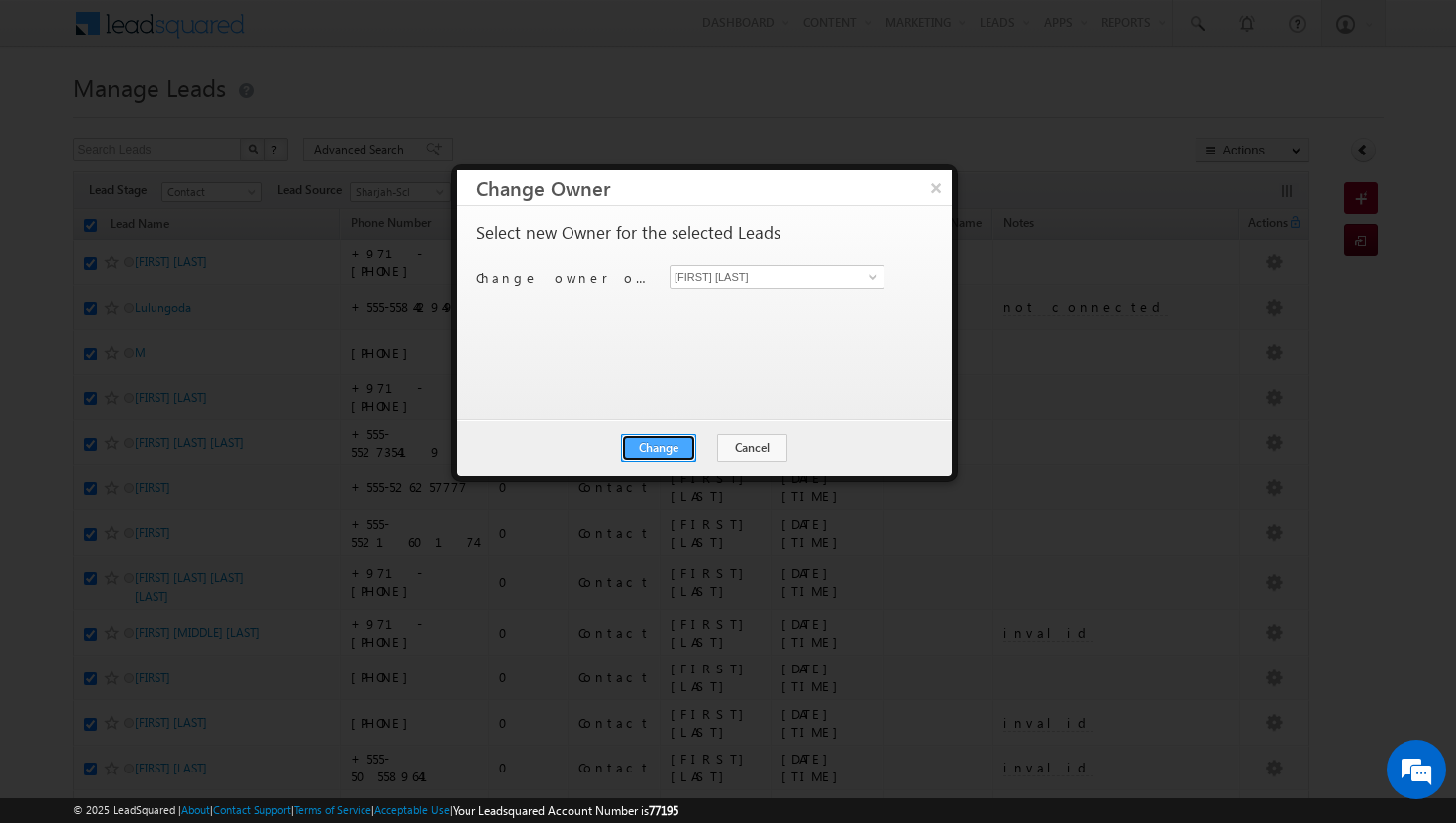 click on "Change" at bounding box center [659, 448] 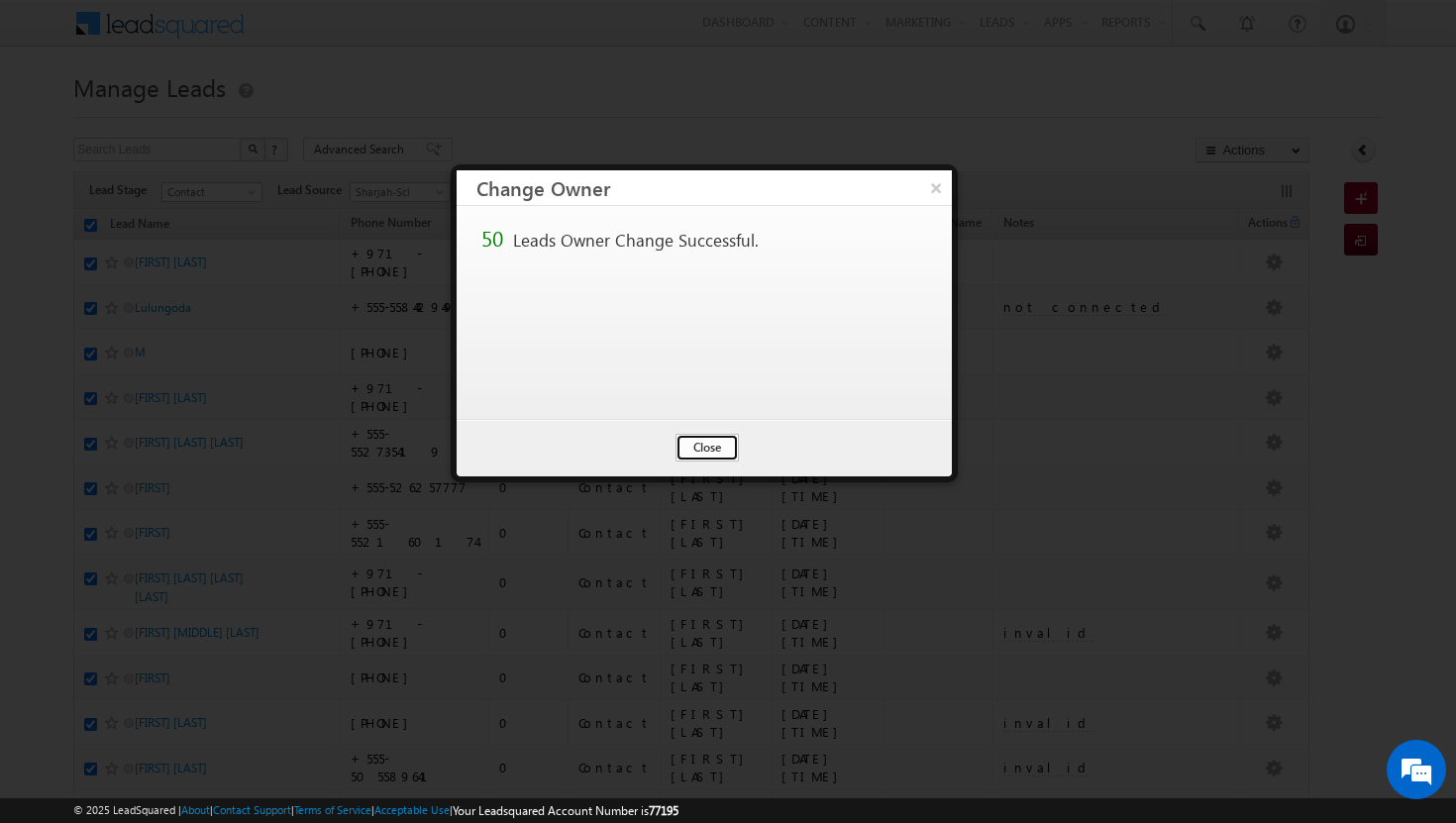click on "Close" at bounding box center [707, 448] 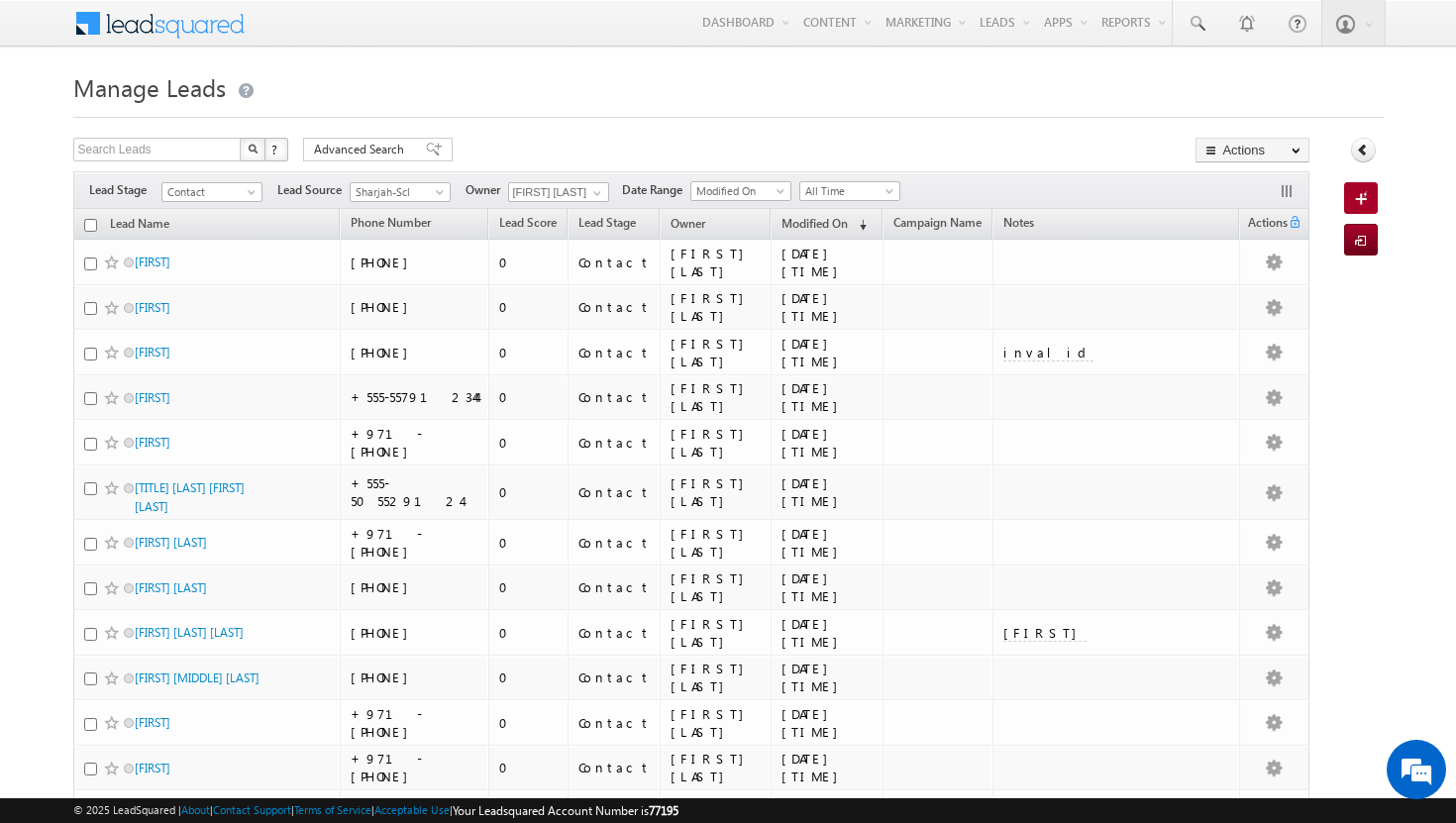 click at bounding box center (90, 225) 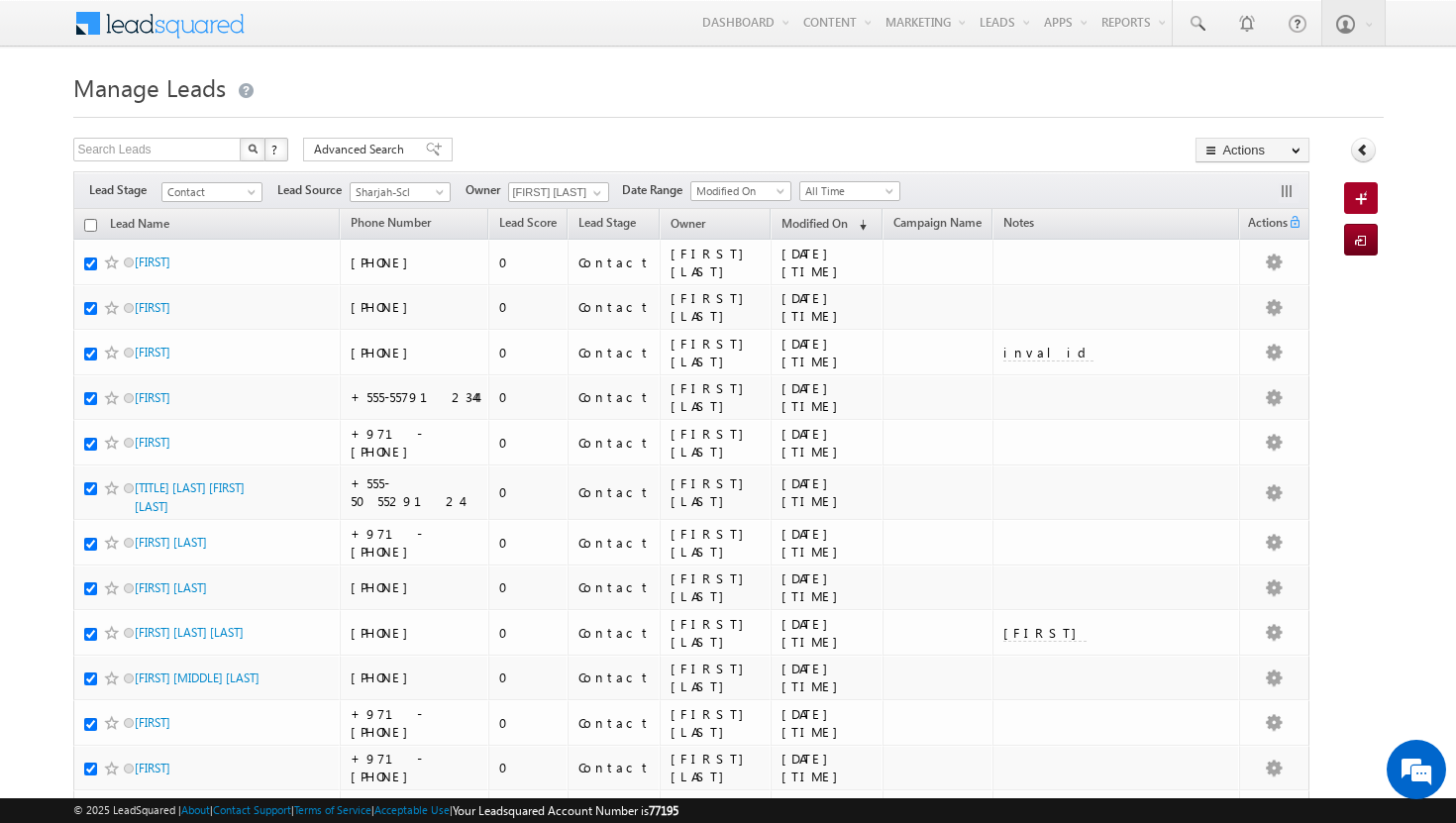 checkbox on "true" 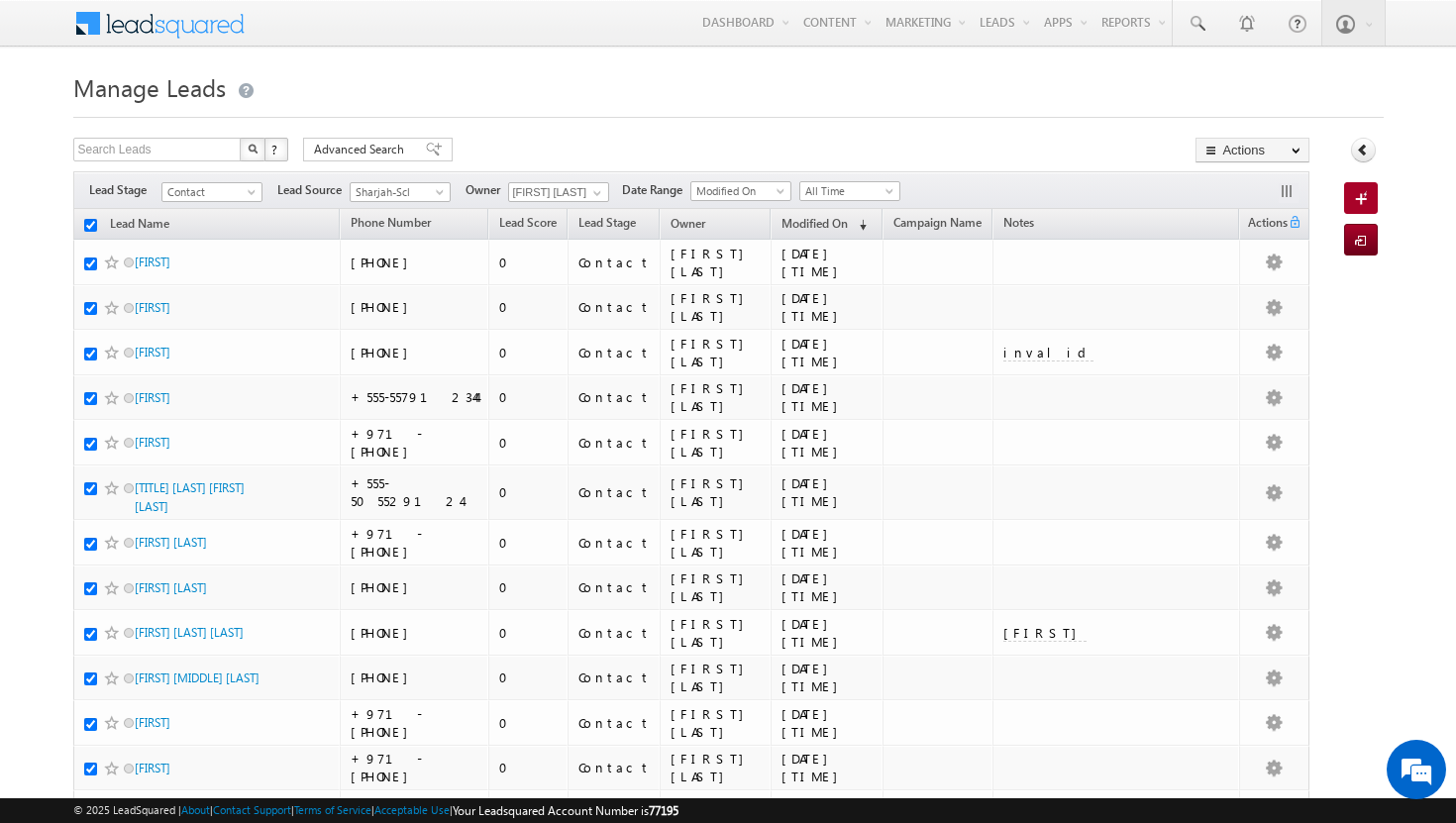 checkbox on "true" 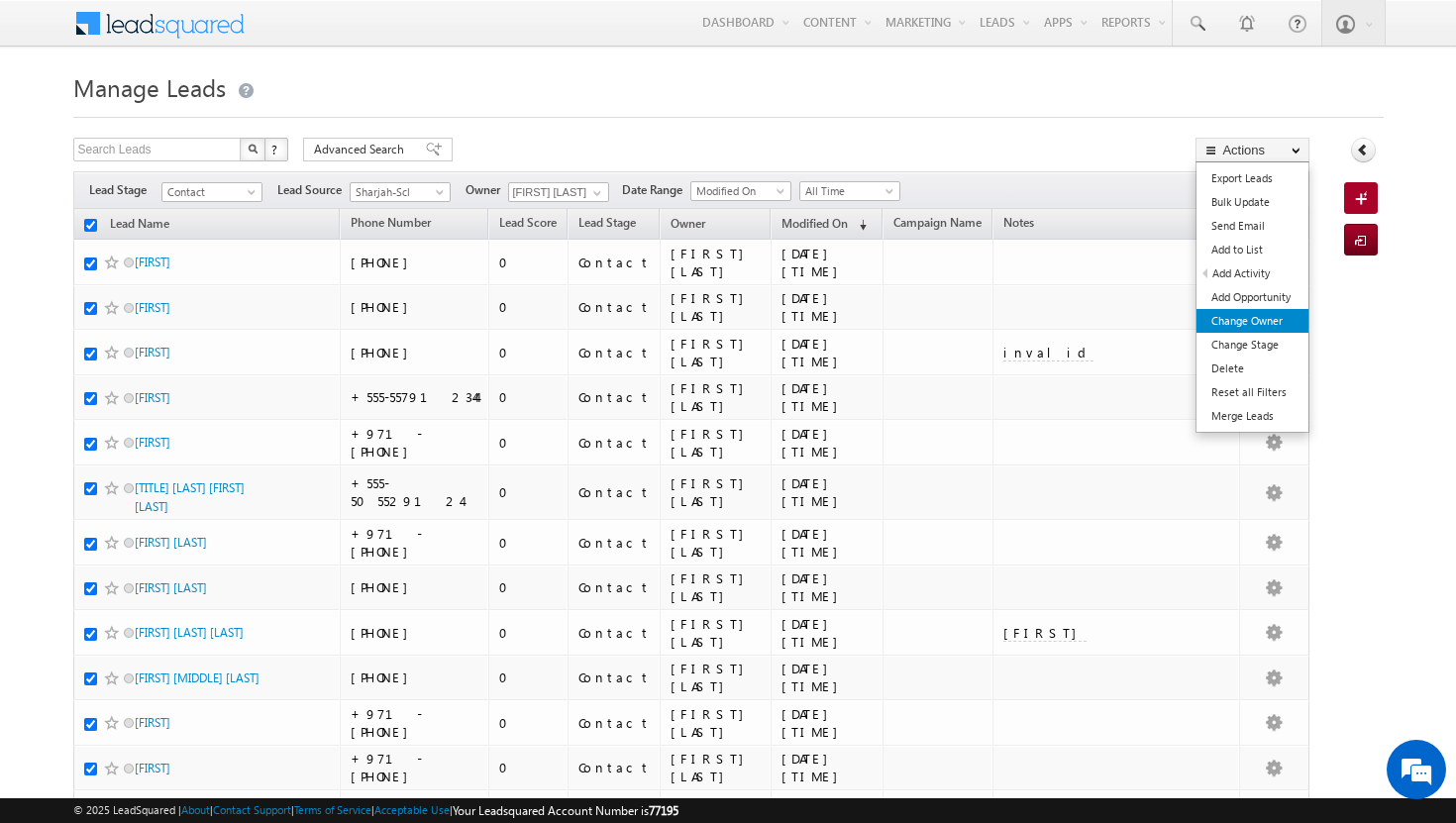 click on "Change Owner" at bounding box center (1252, 321) 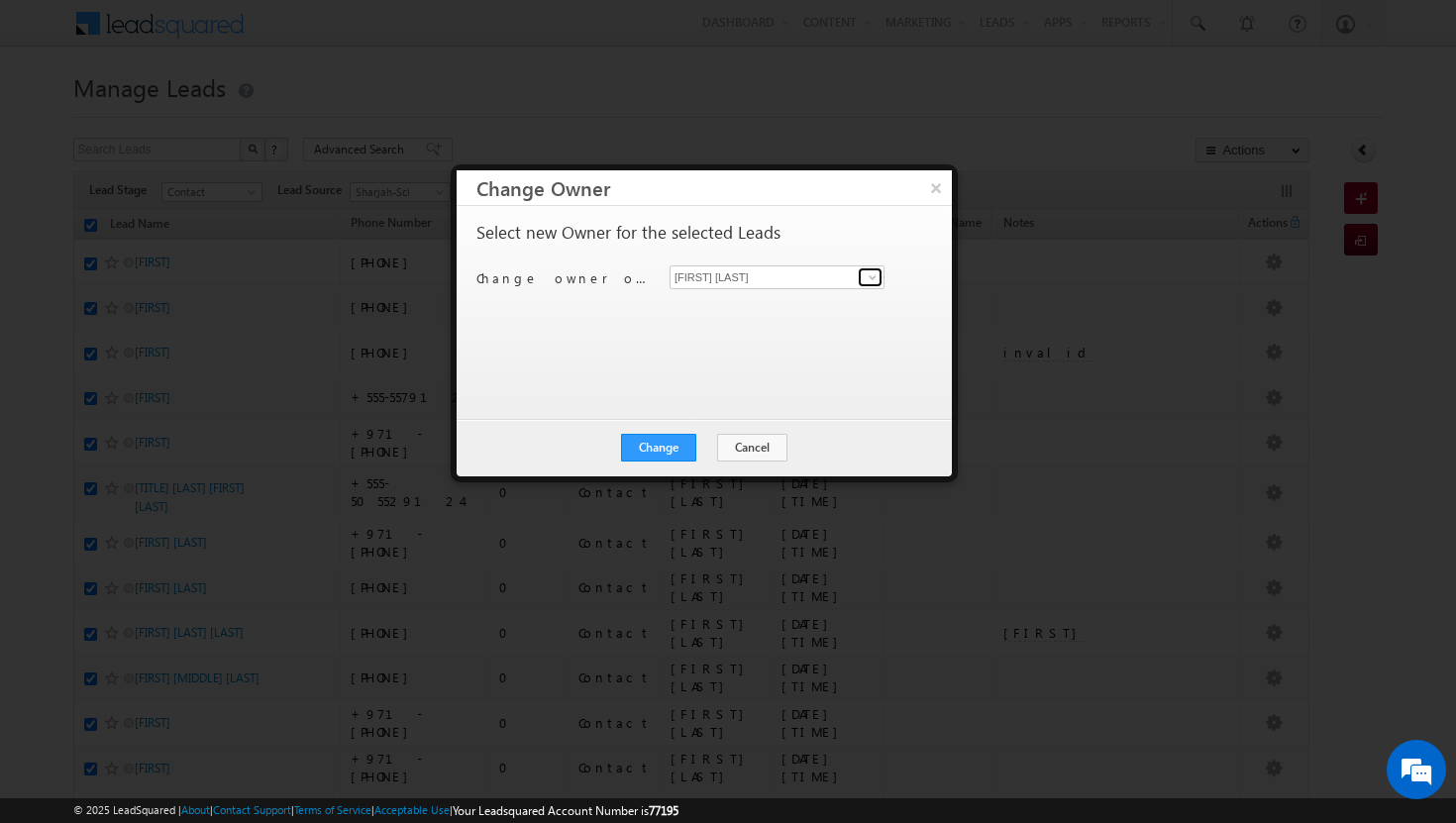 click at bounding box center [873, 277] 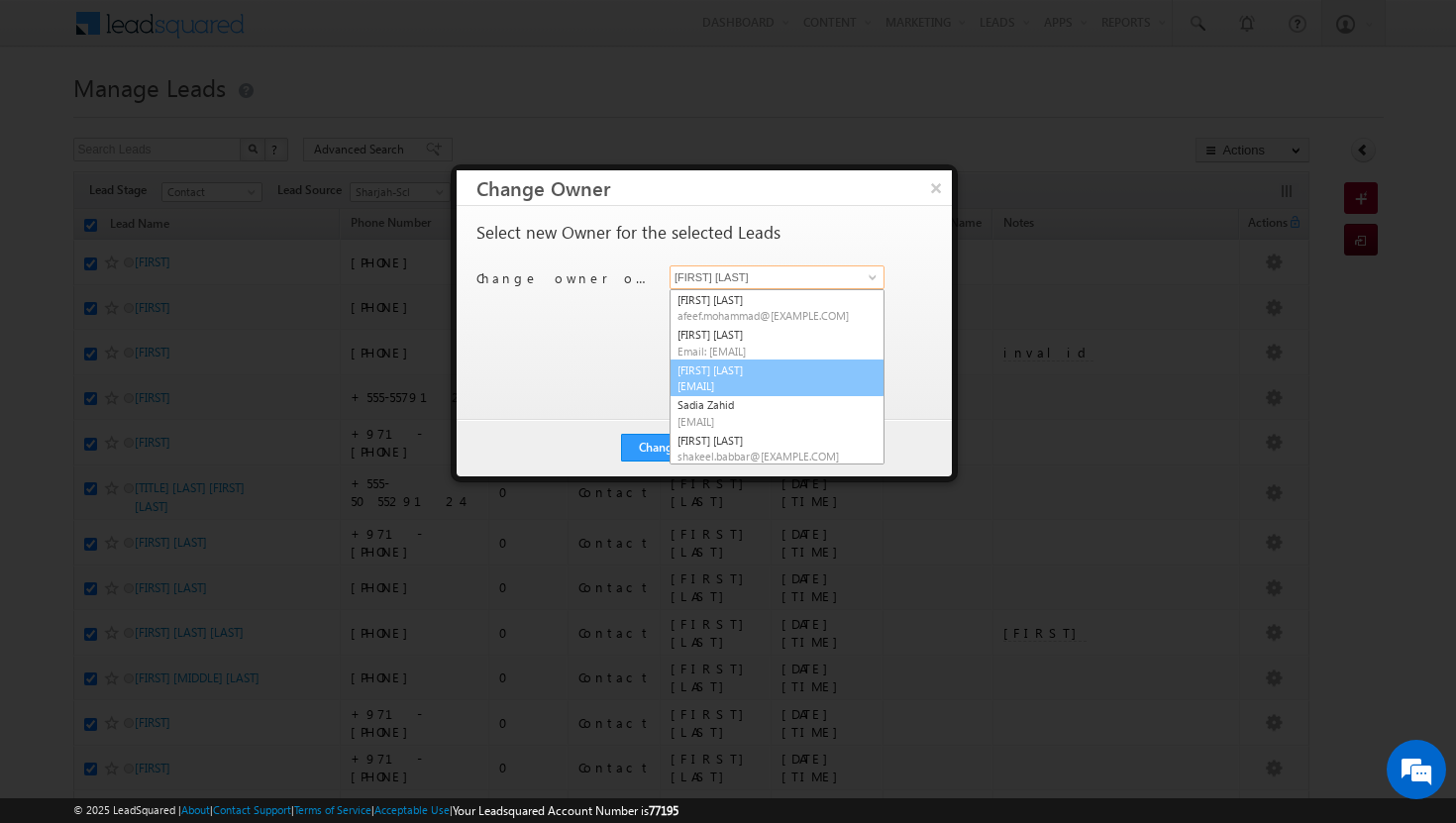click on "[FIRST] [LAST]   [EMAIL]" at bounding box center [777, 378] 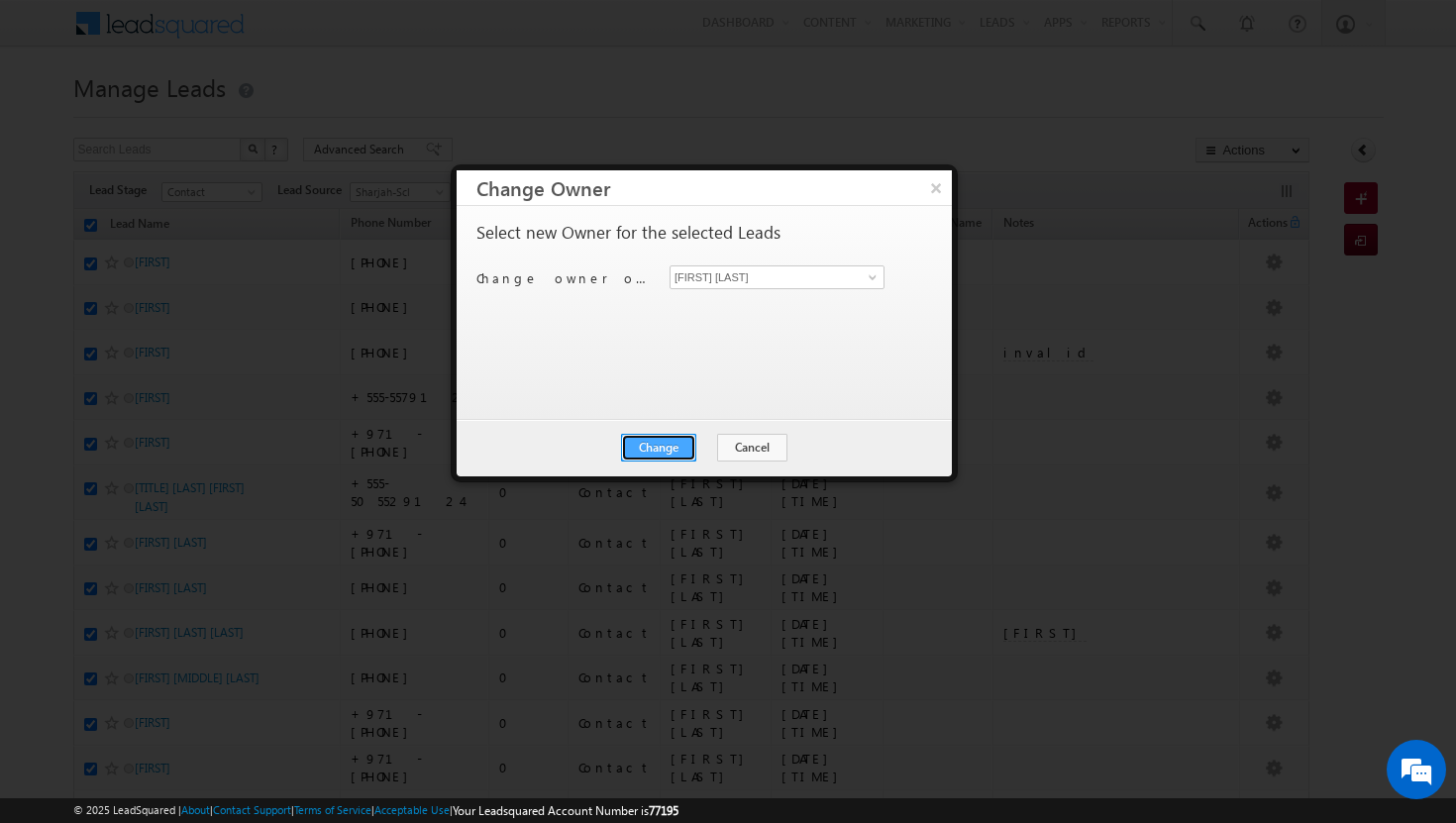 click on "Change" at bounding box center (659, 448) 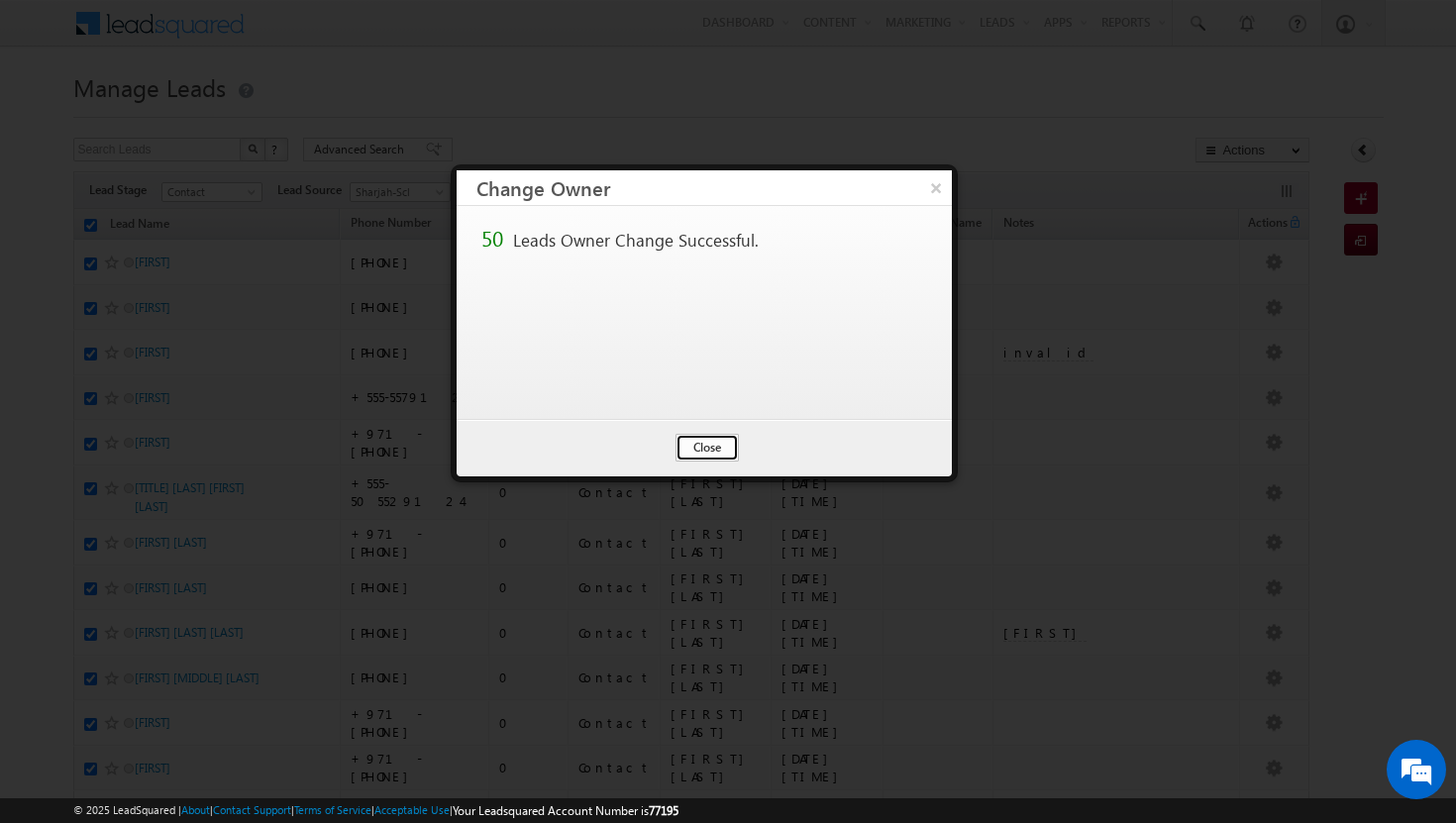 click on "Close" at bounding box center (707, 448) 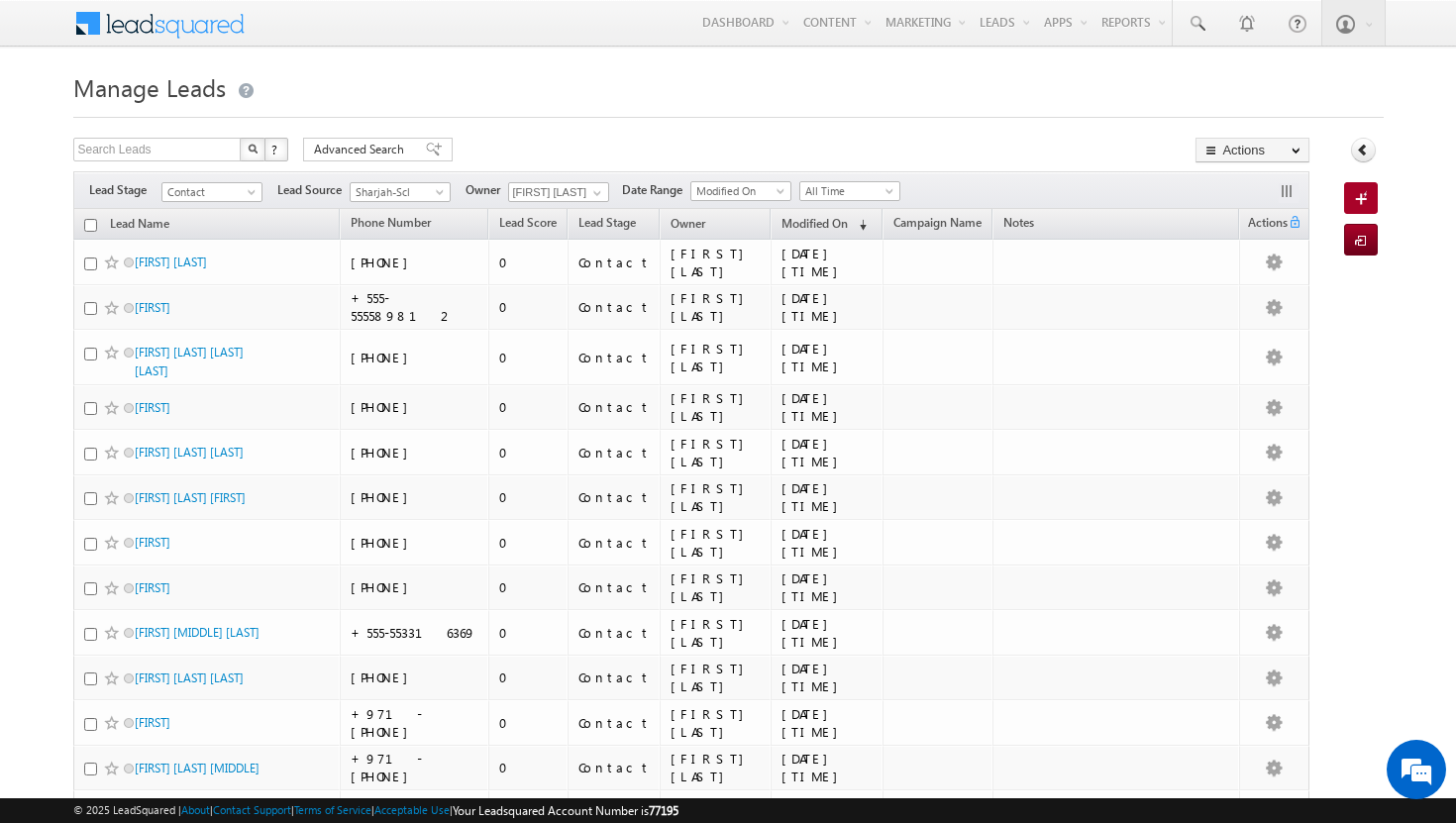 click at bounding box center (90, 225) 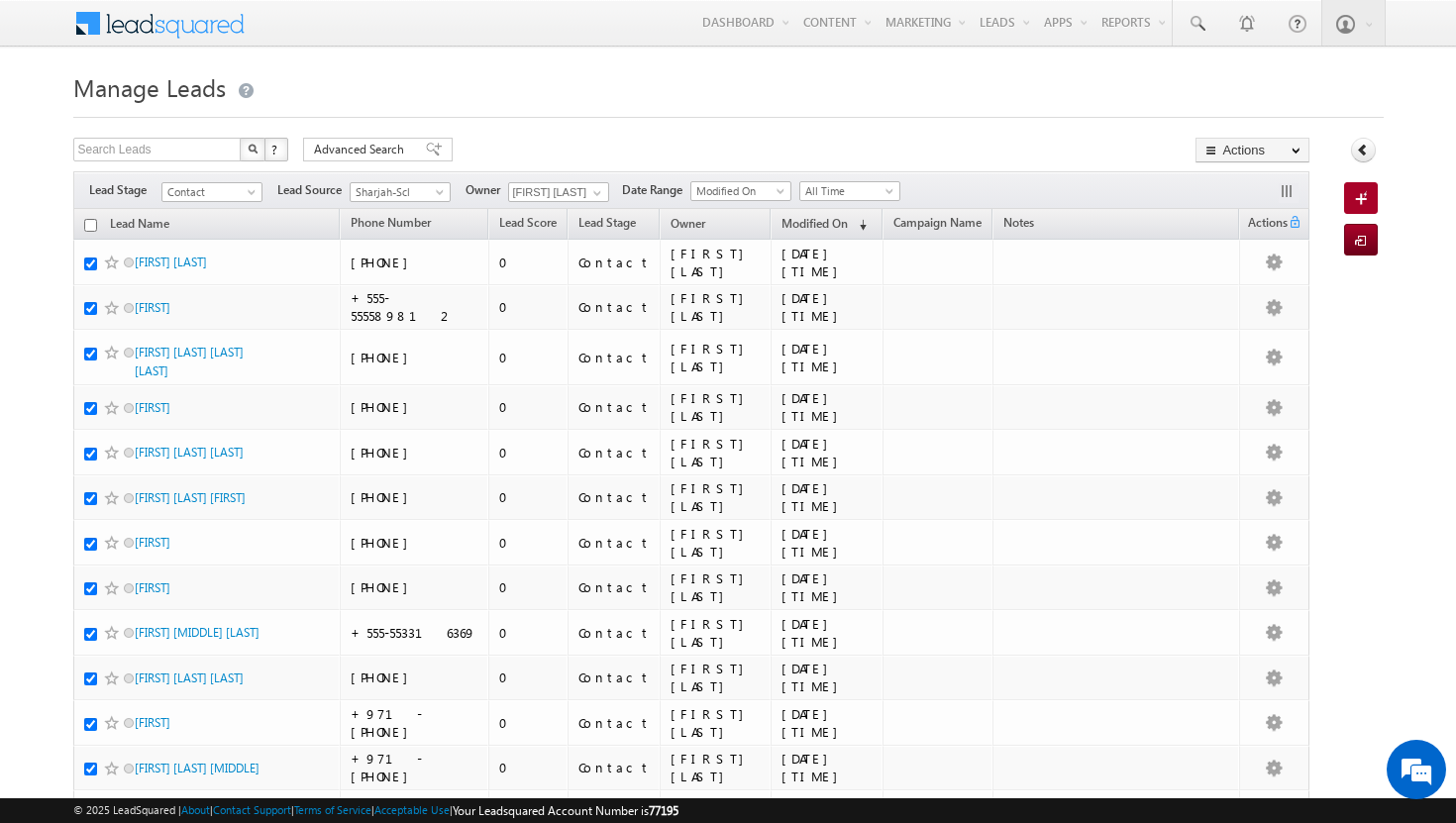 checkbox on "true" 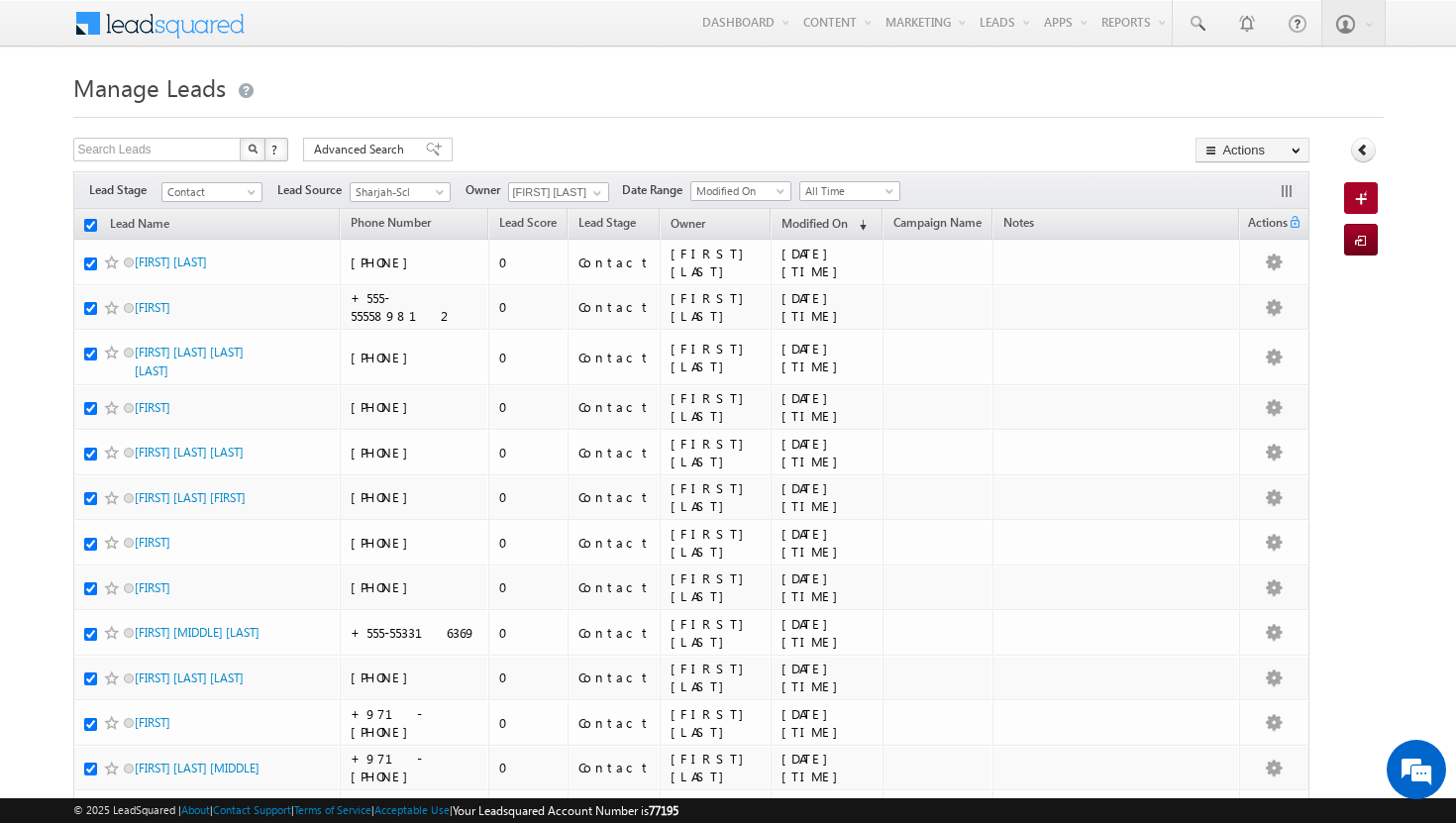 checkbox on "true" 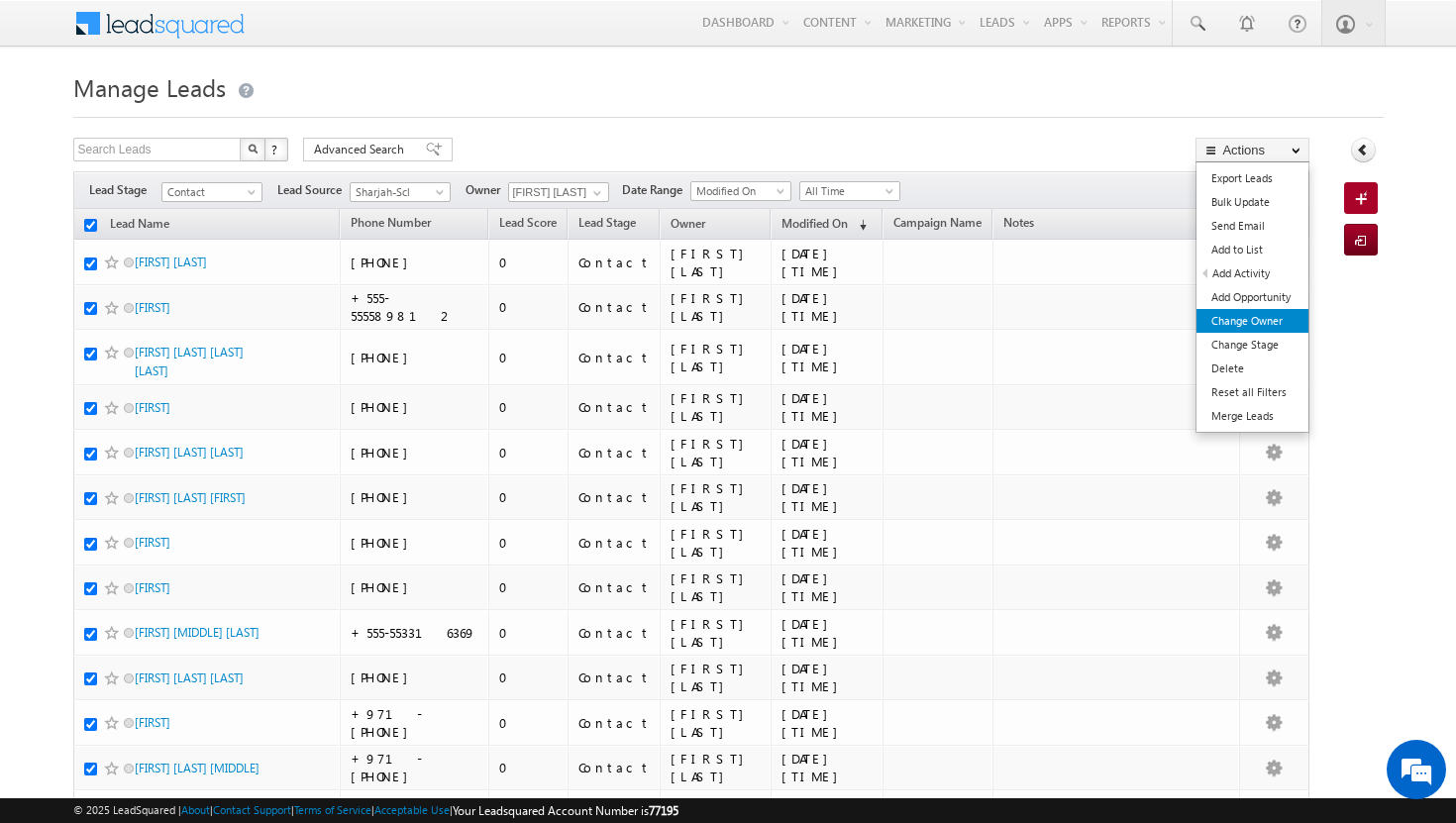 click on "Change Owner" at bounding box center [1252, 321] 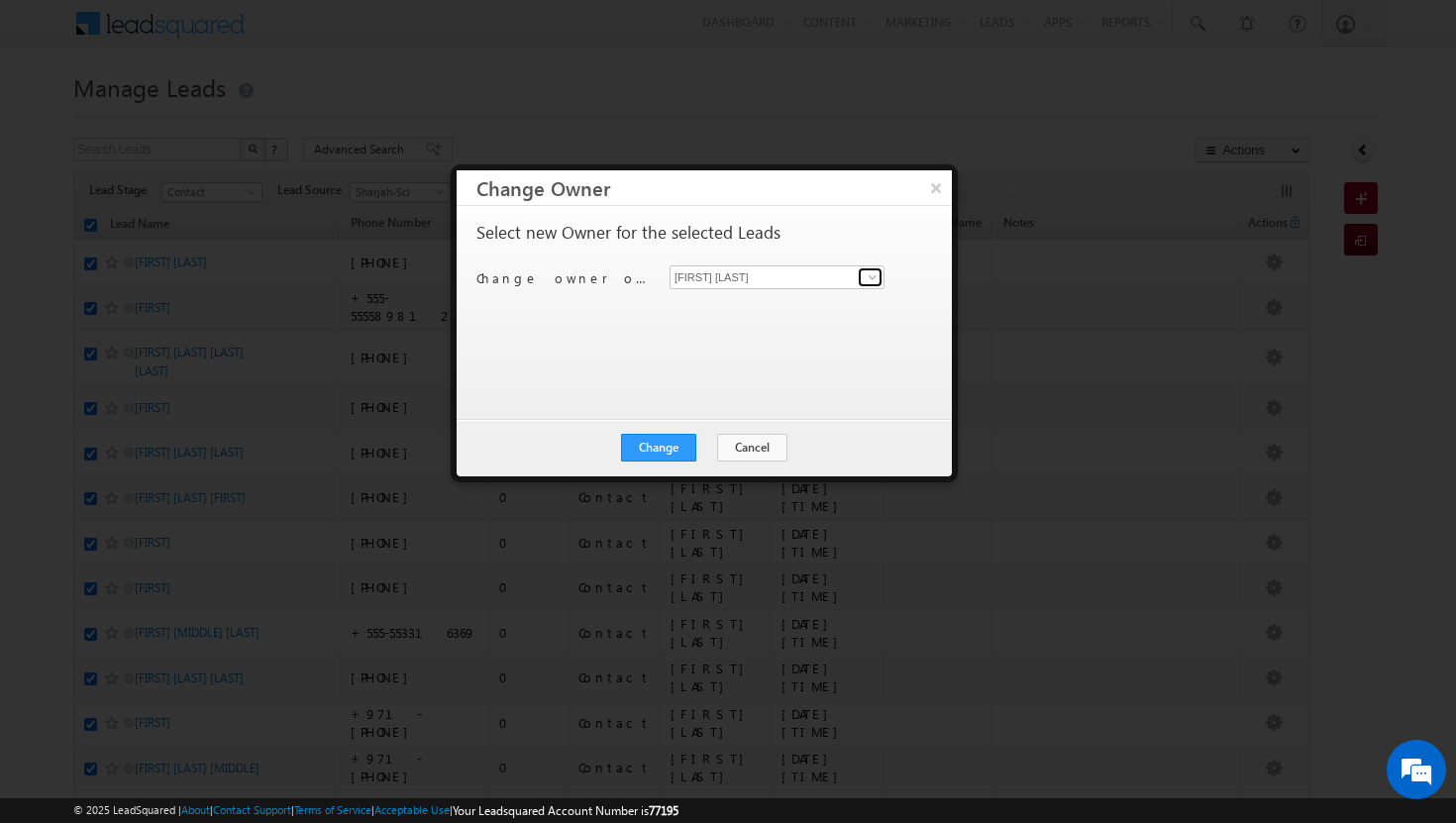 click at bounding box center [873, 277] 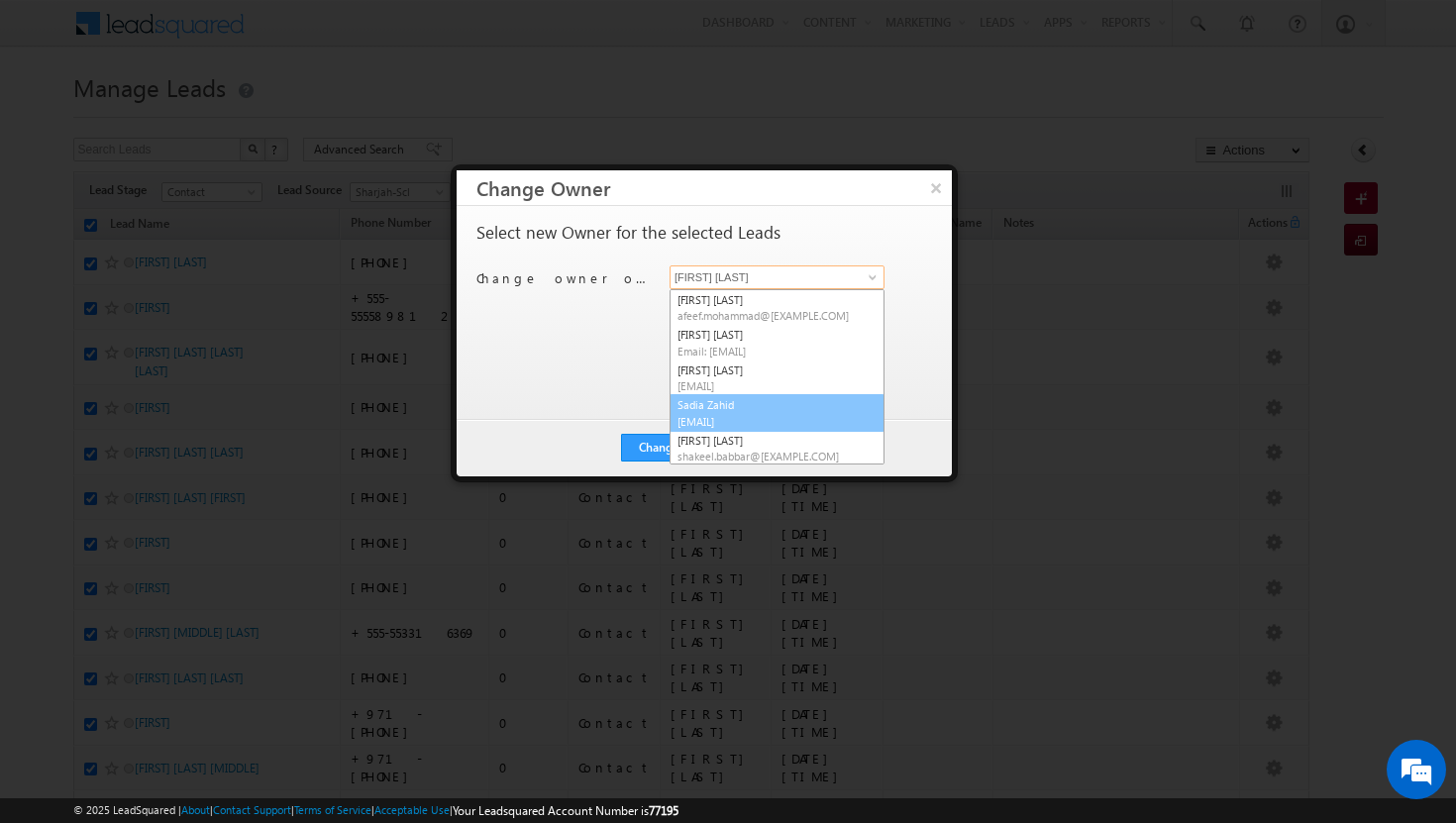 click on "sadia.zahid@[EXAMPLE.COM]" at bounding box center [777, 413] 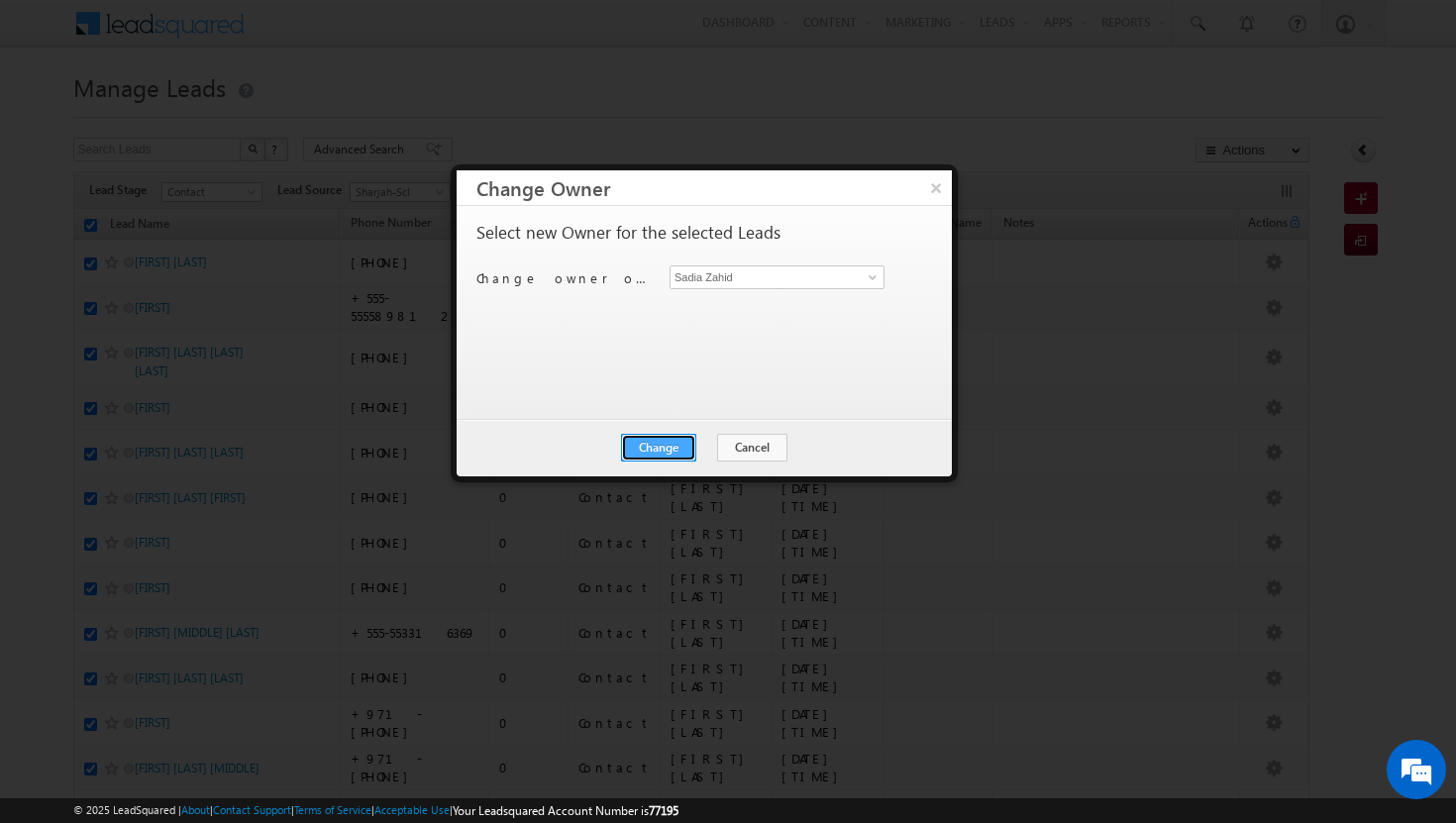 click on "Change" at bounding box center (659, 448) 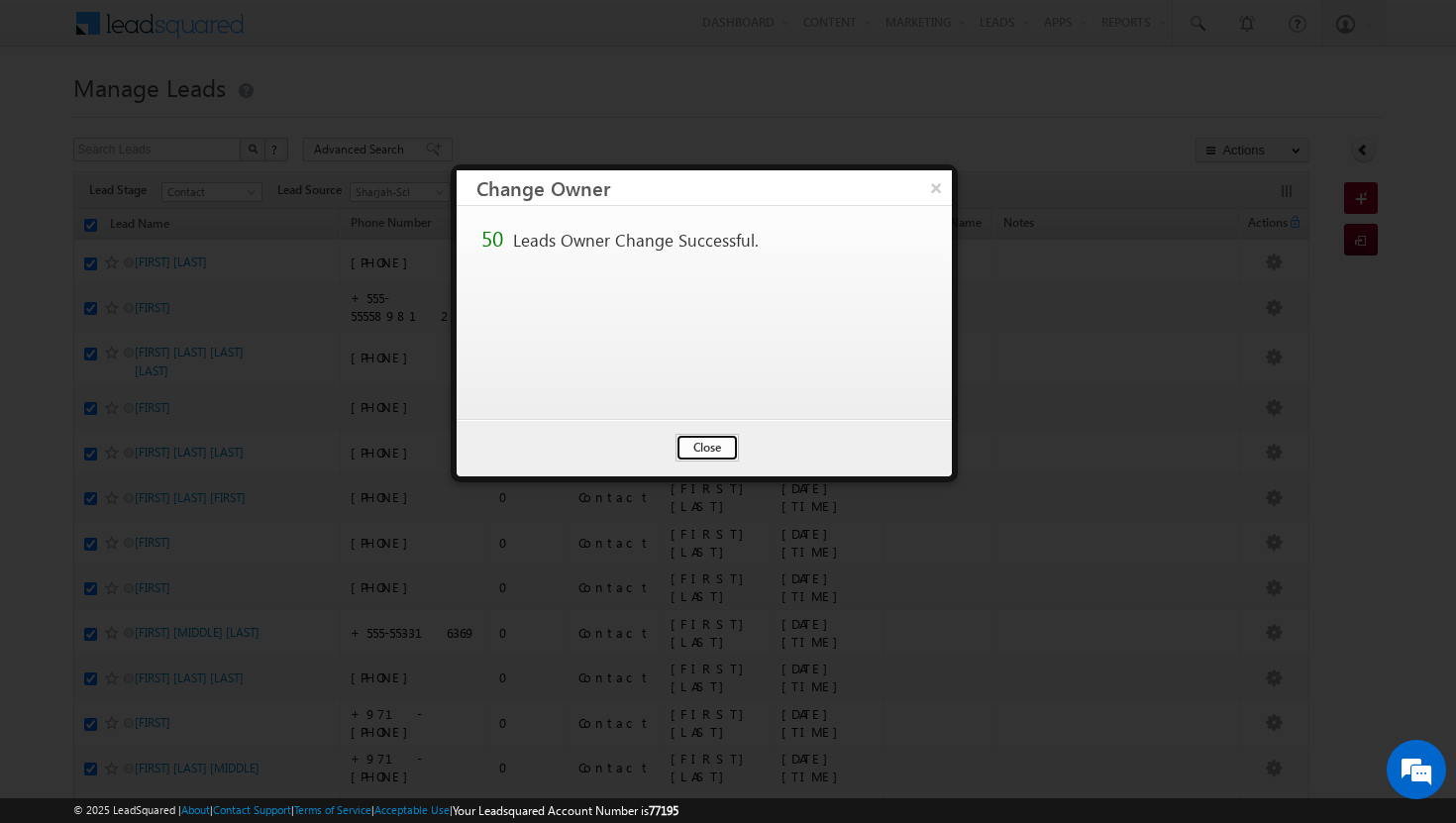 click on "Close" at bounding box center (707, 448) 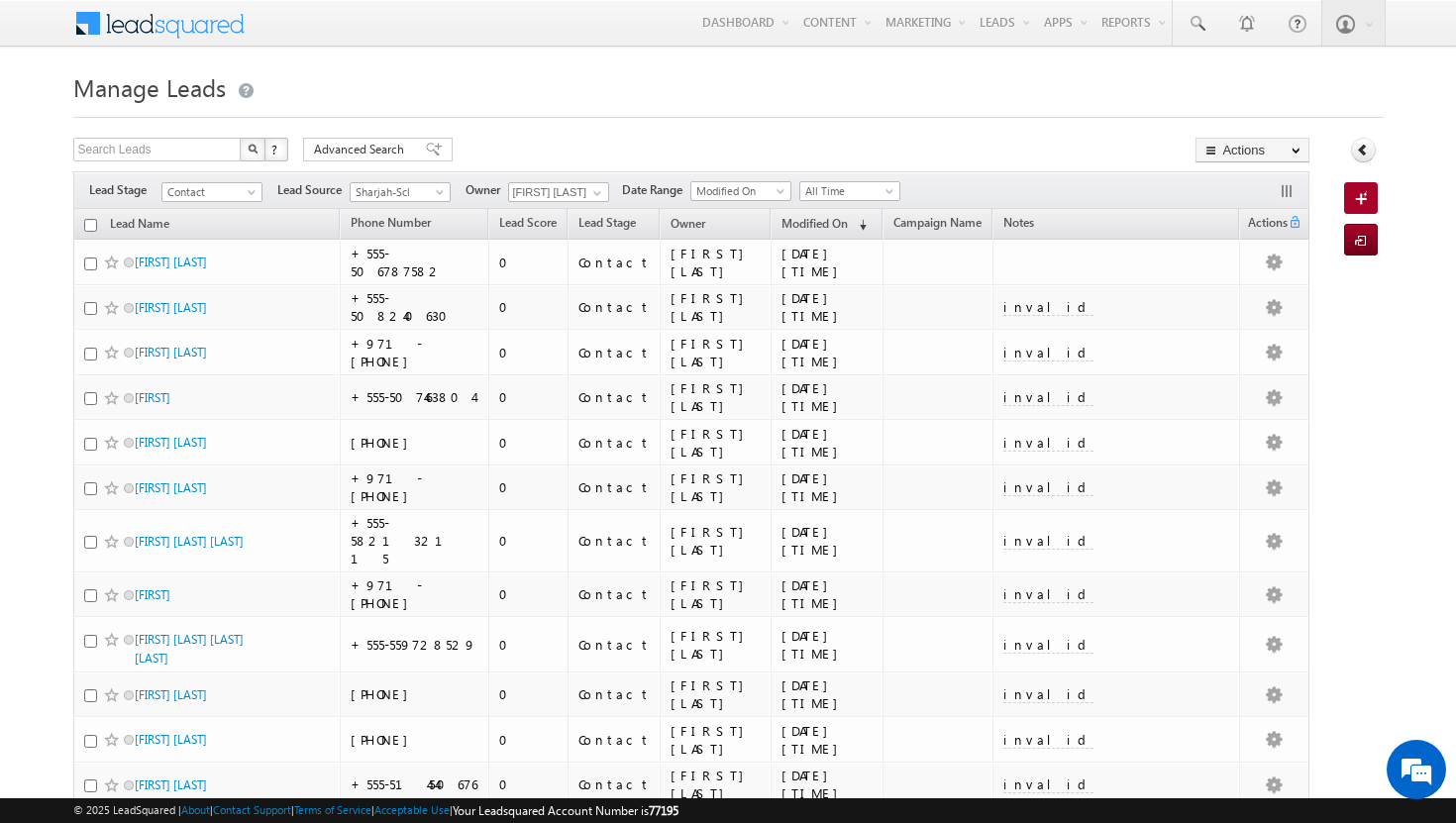 click at bounding box center (90, 225) 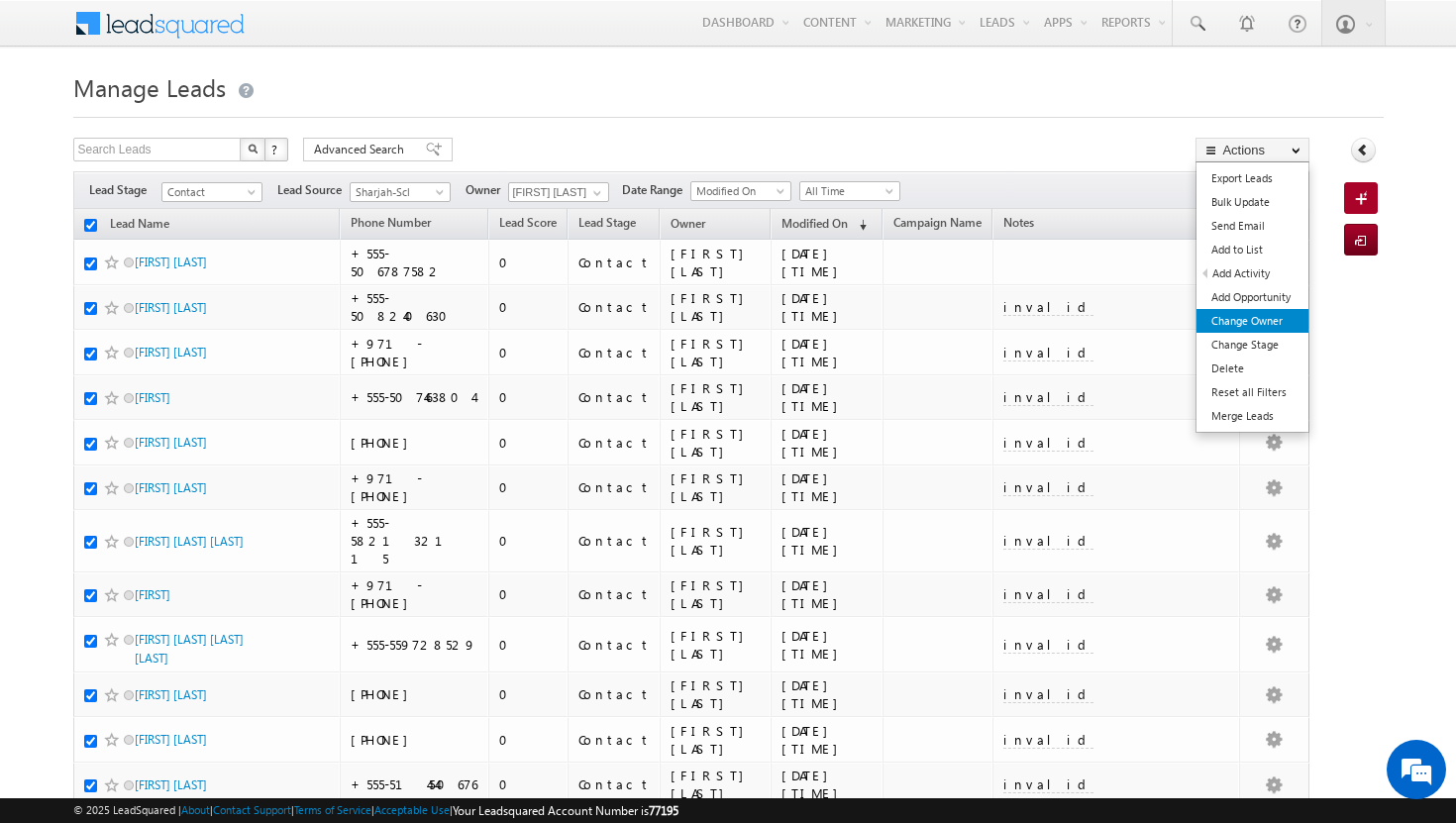 click on "Change Owner" at bounding box center [1252, 321] 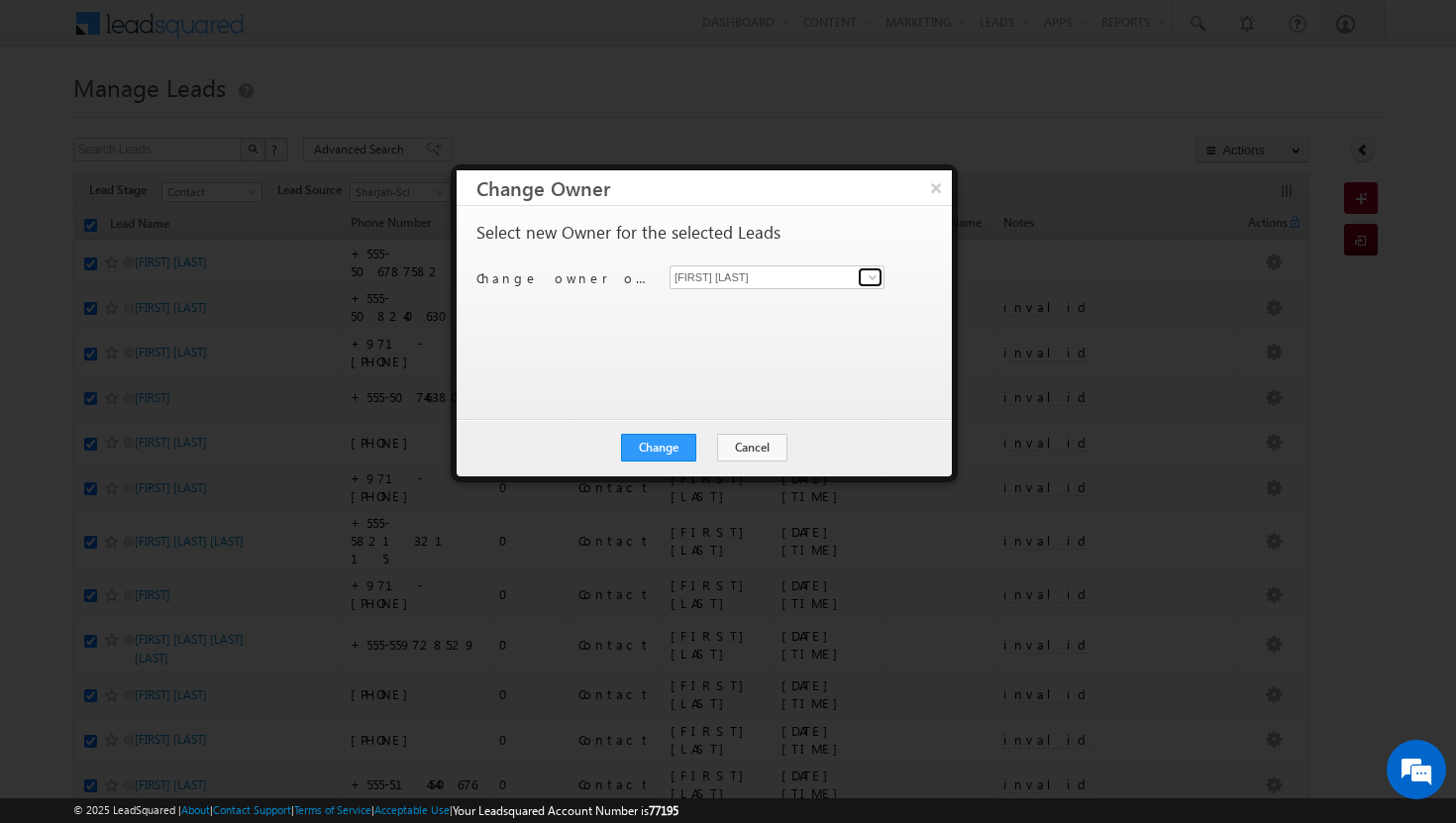 click at bounding box center (873, 277) 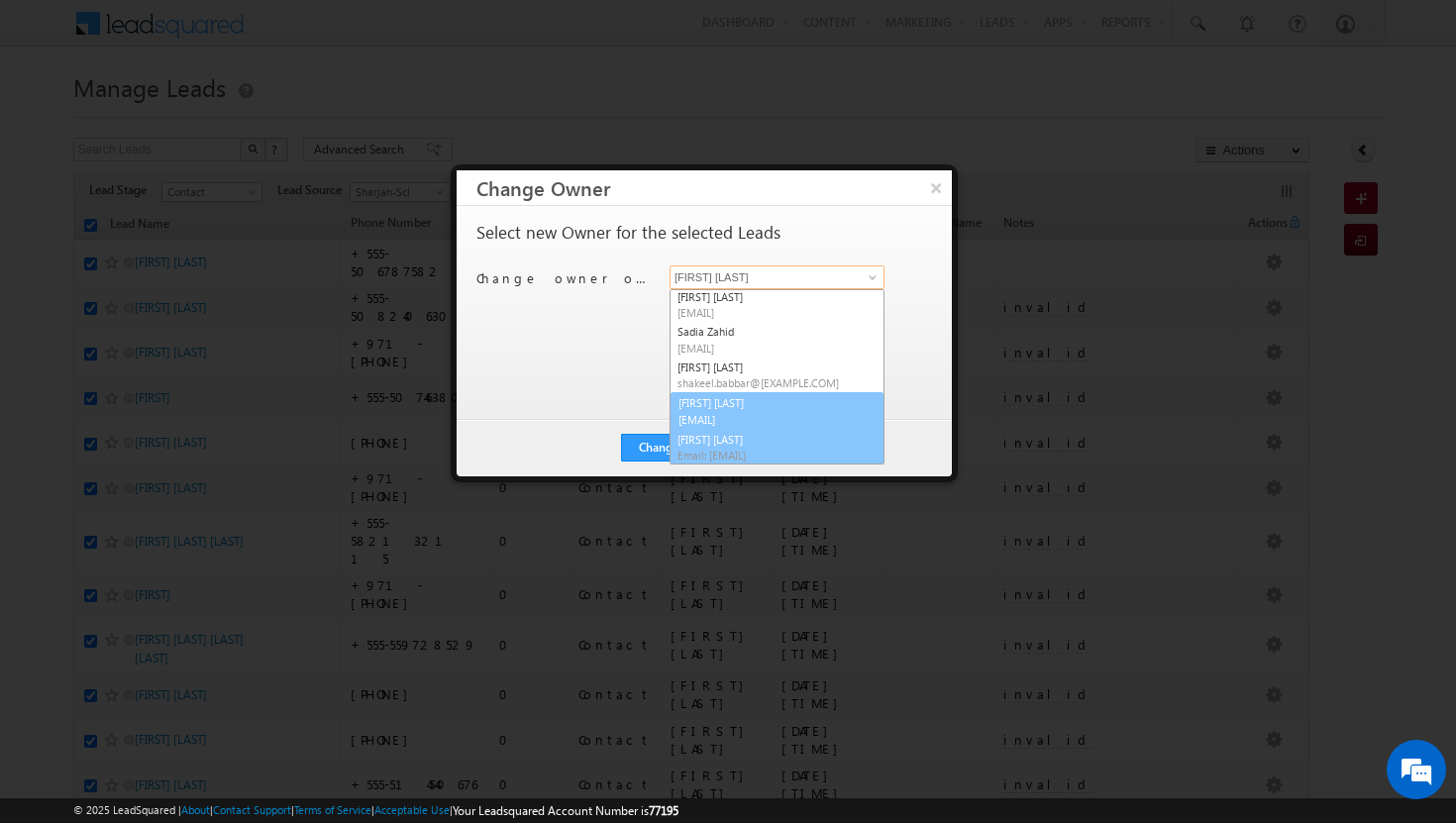 scroll, scrollTop: 72, scrollLeft: 0, axis: vertical 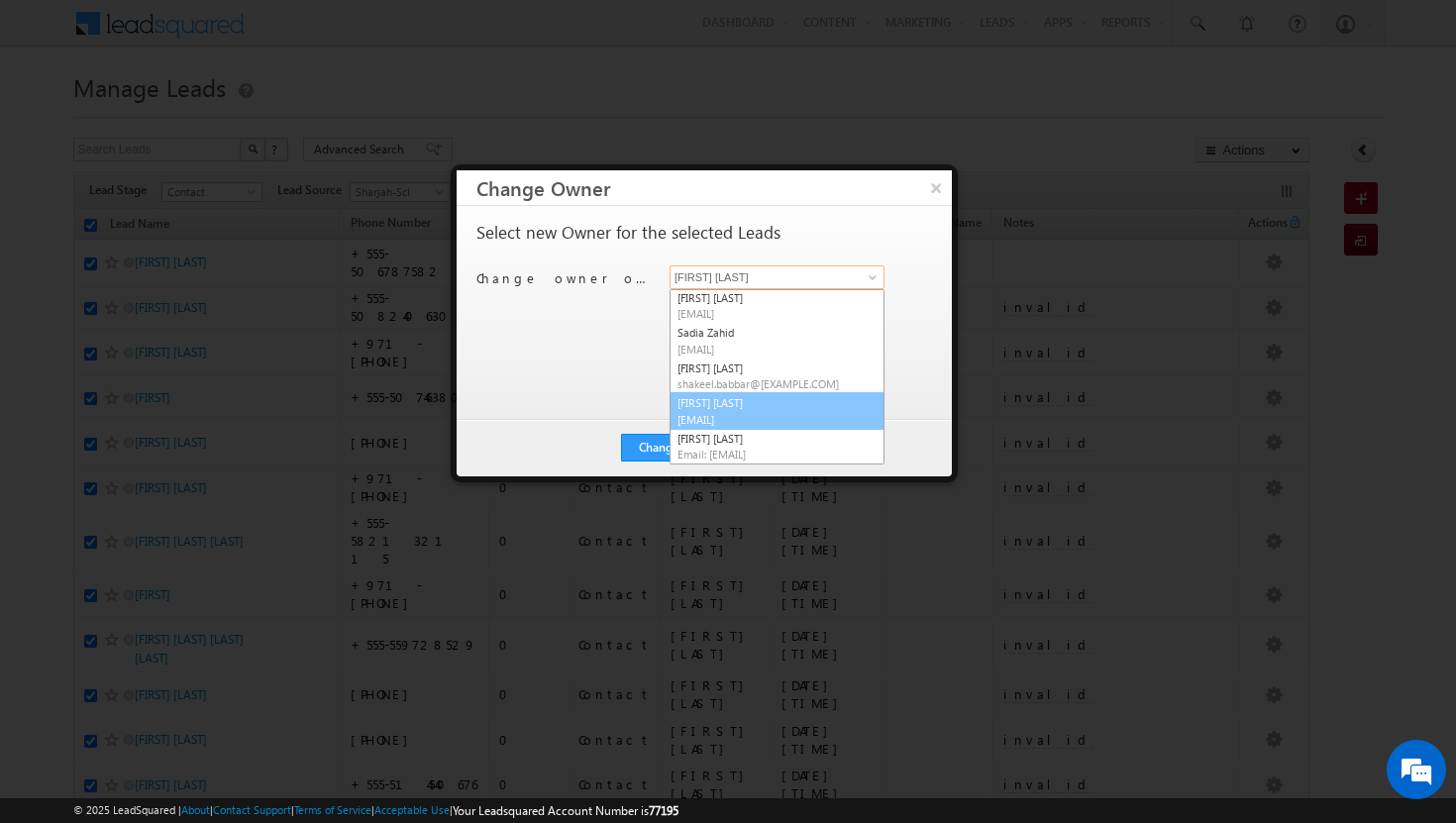 click on "[EMAIL]" at bounding box center [767, 419] 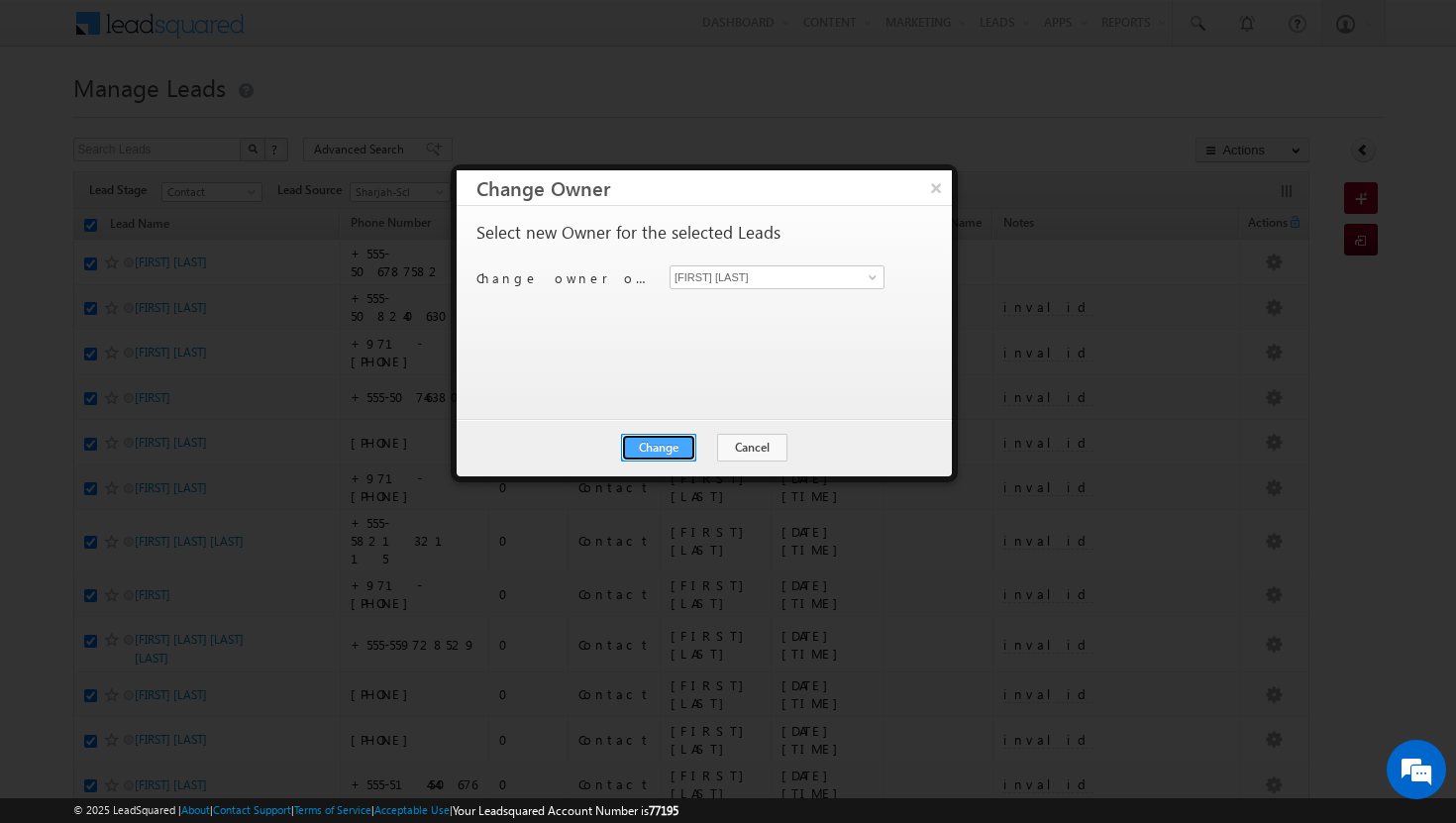 click on "Change" at bounding box center (659, 448) 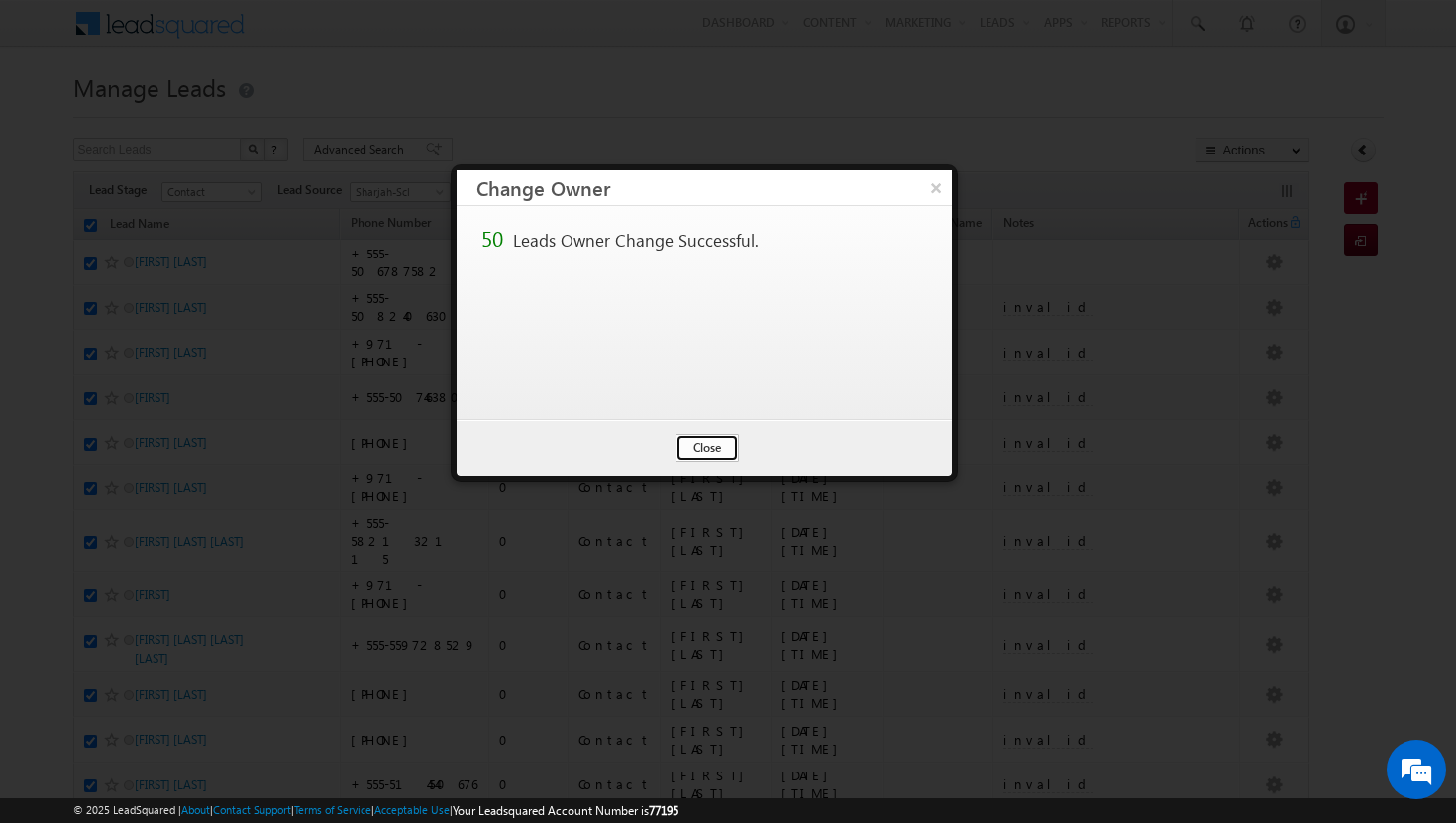 click on "Close" at bounding box center [707, 448] 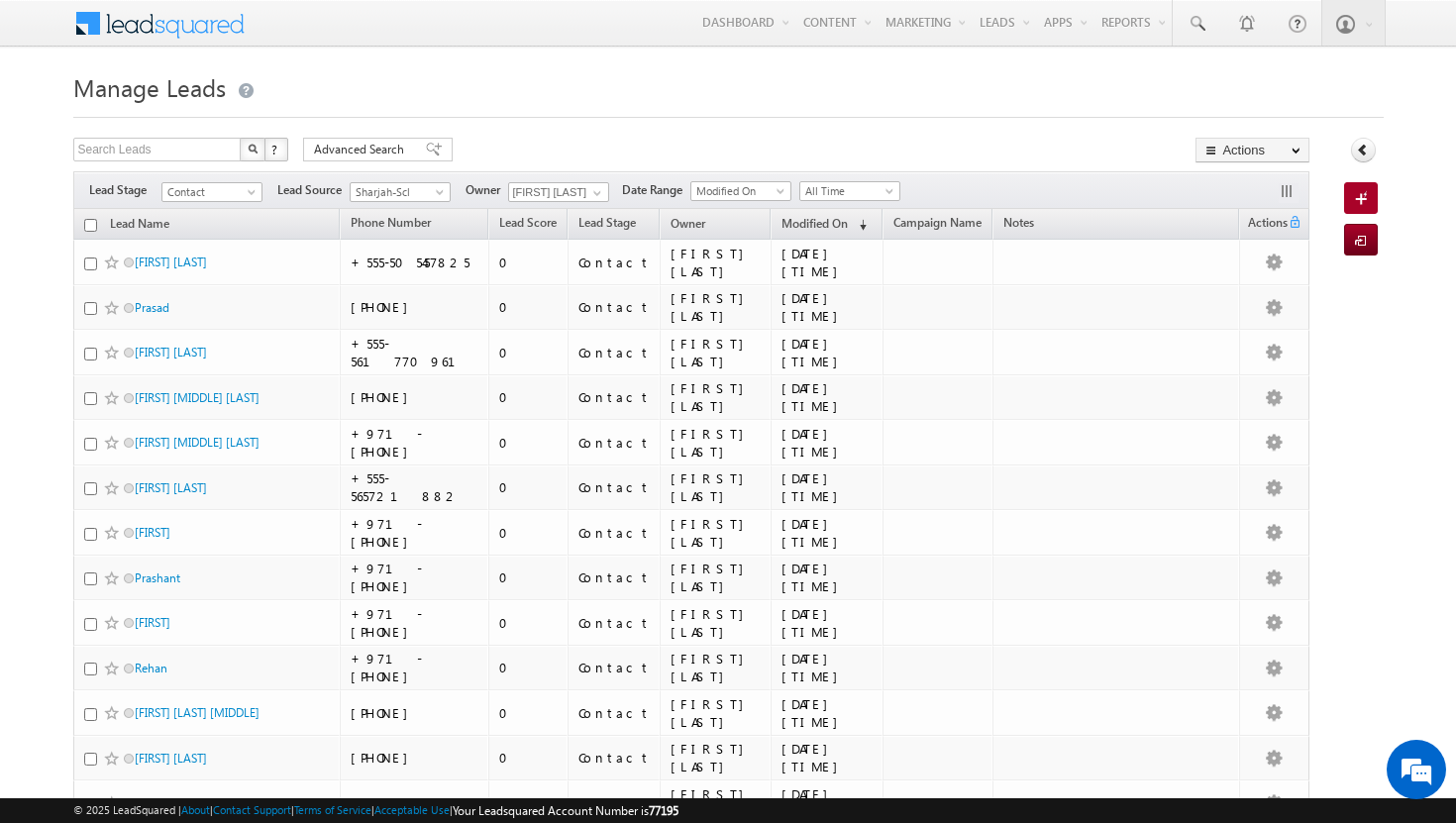 click at bounding box center [90, 225] 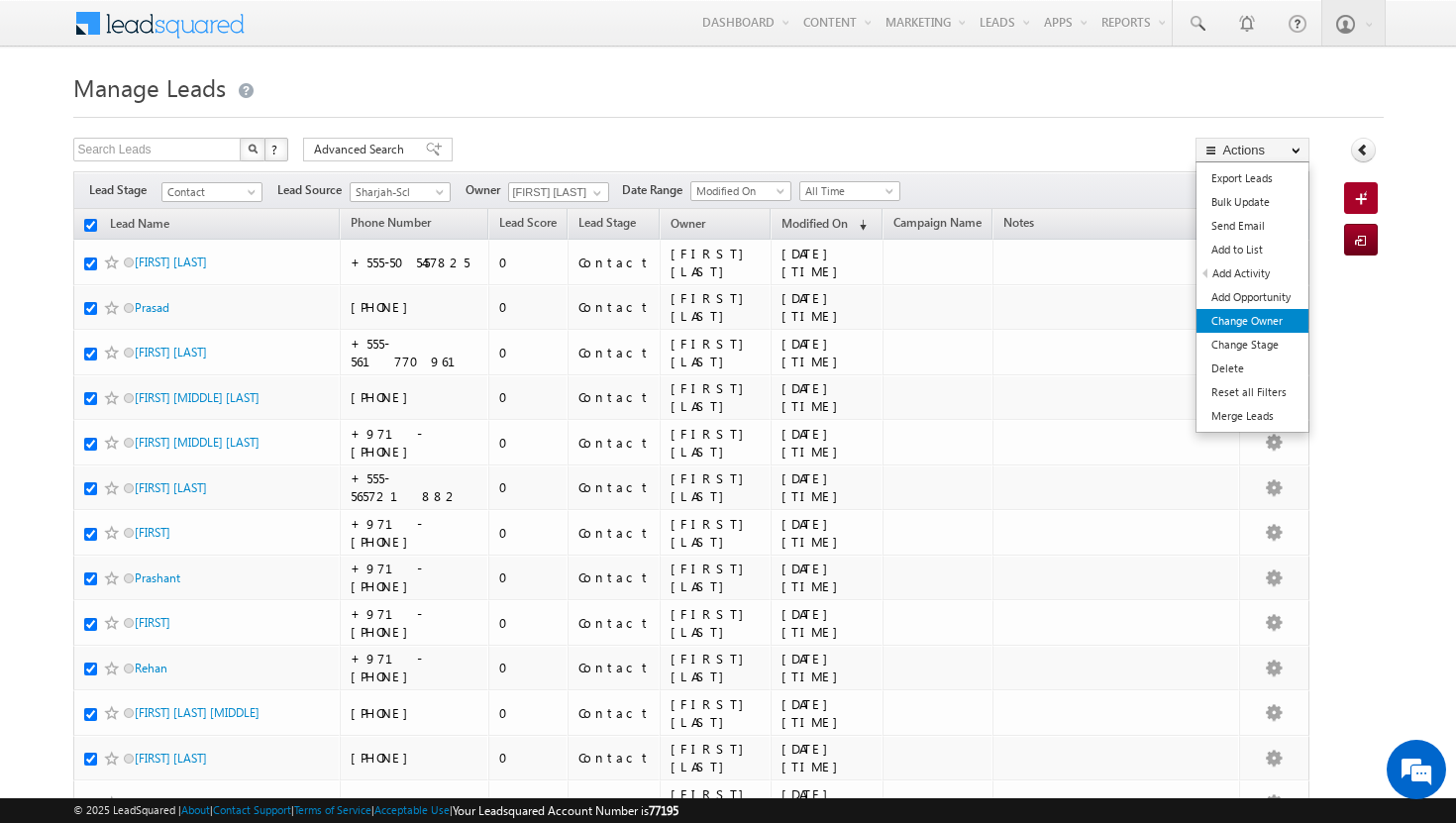 click on "Change Owner" at bounding box center [1252, 321] 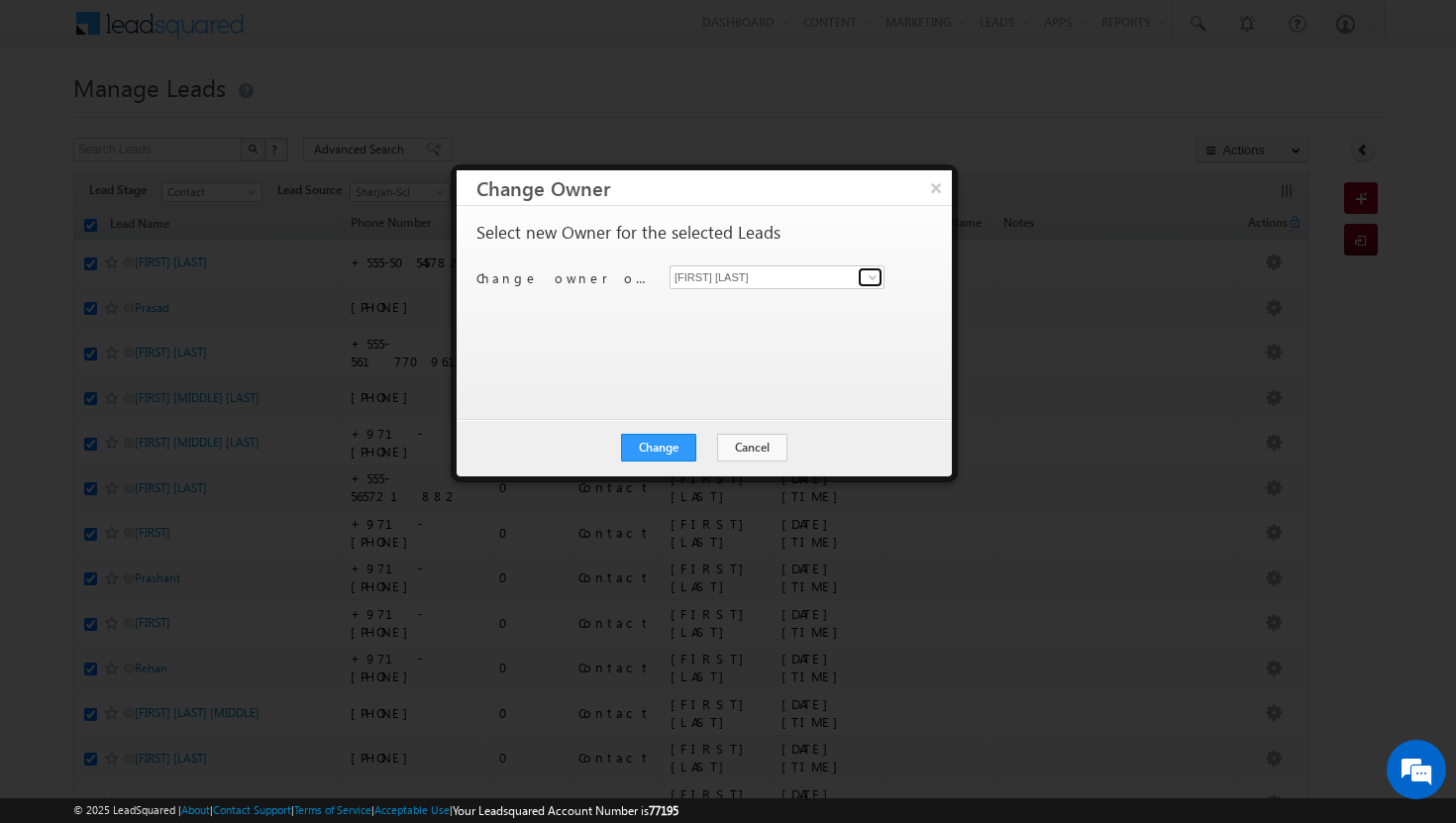 click at bounding box center [873, 277] 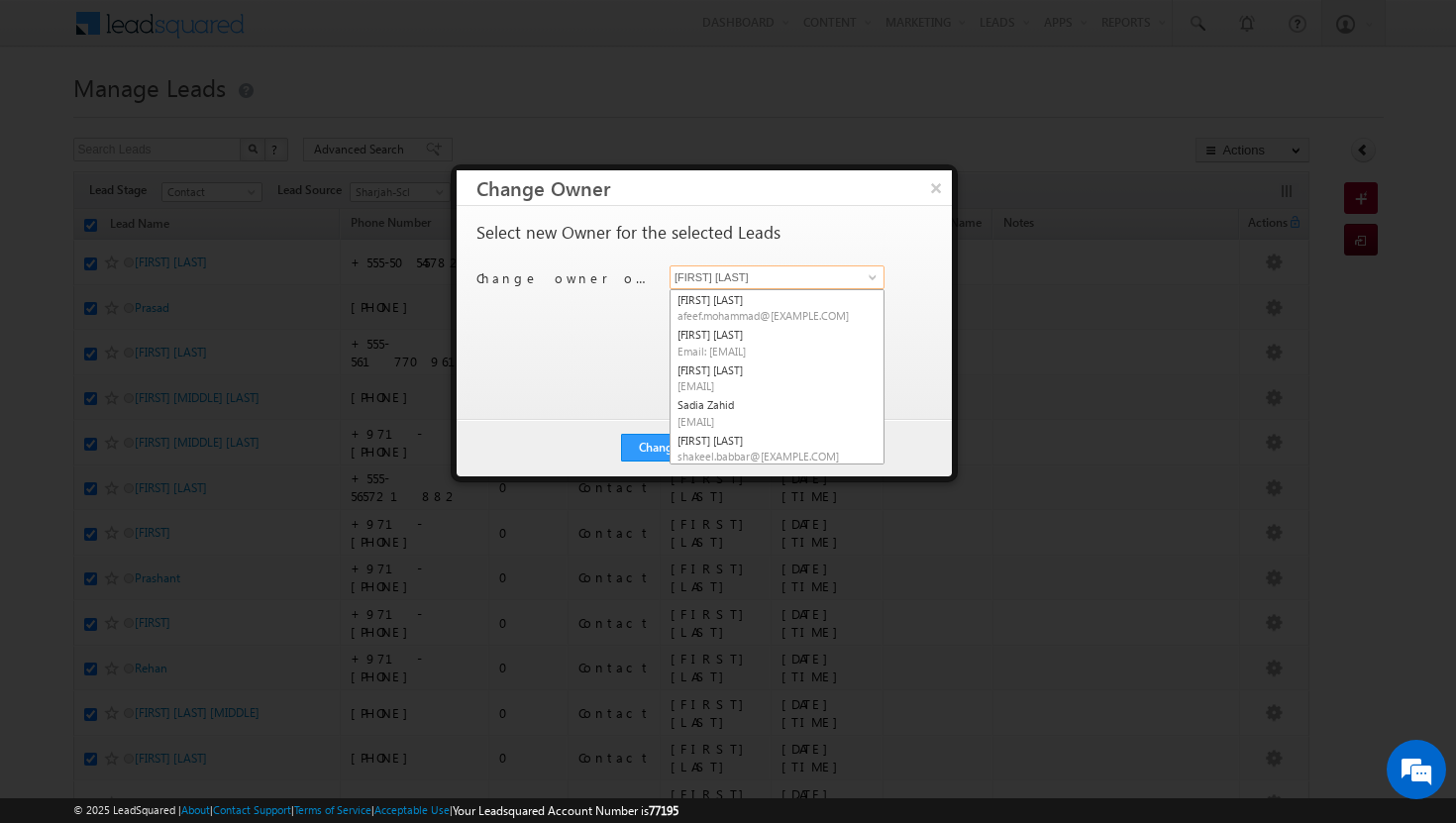 scroll, scrollTop: 73, scrollLeft: 0, axis: vertical 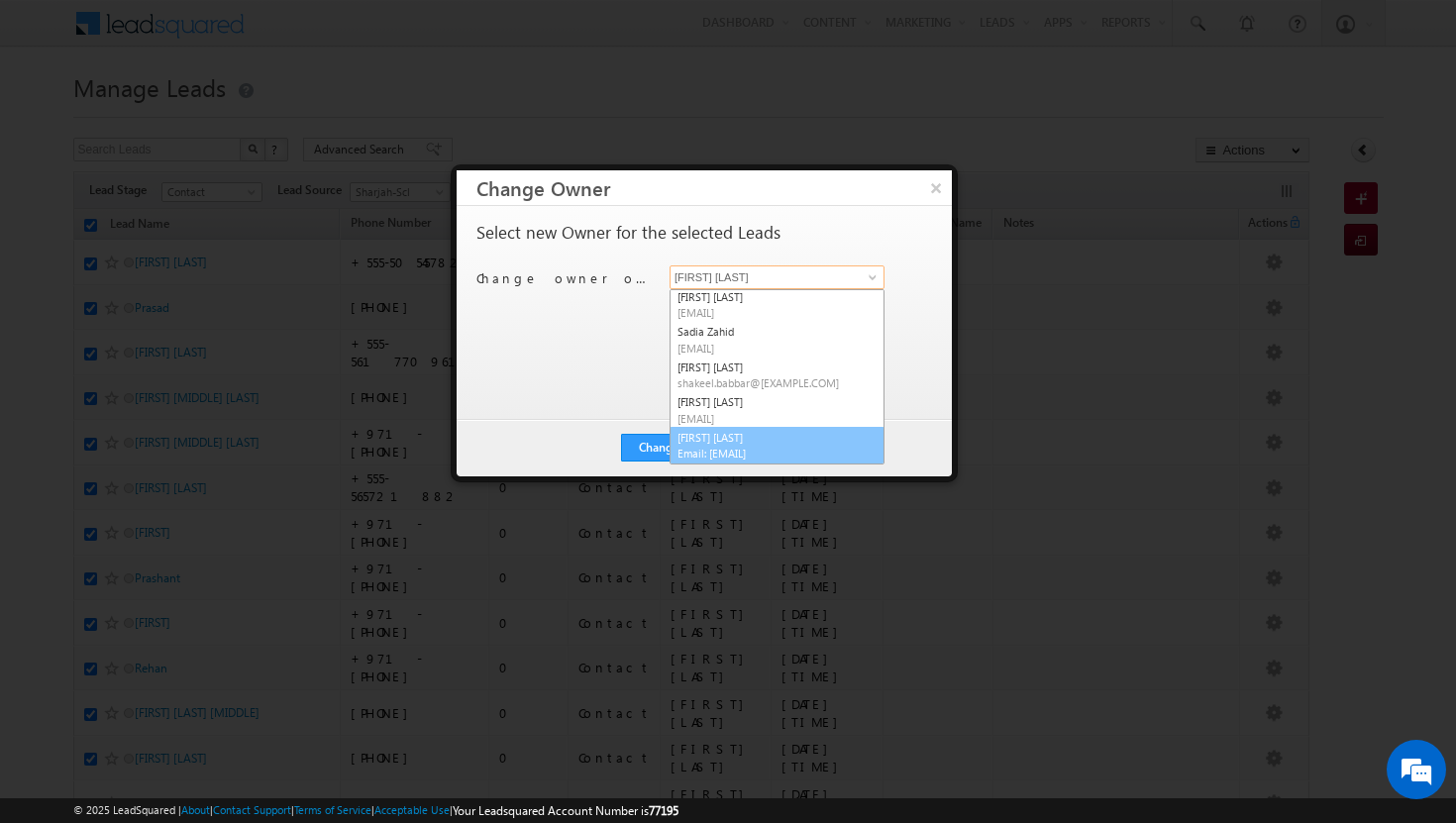 click on "[FIRST] [MIDDLE] [EMAIL]" at bounding box center (777, 446) 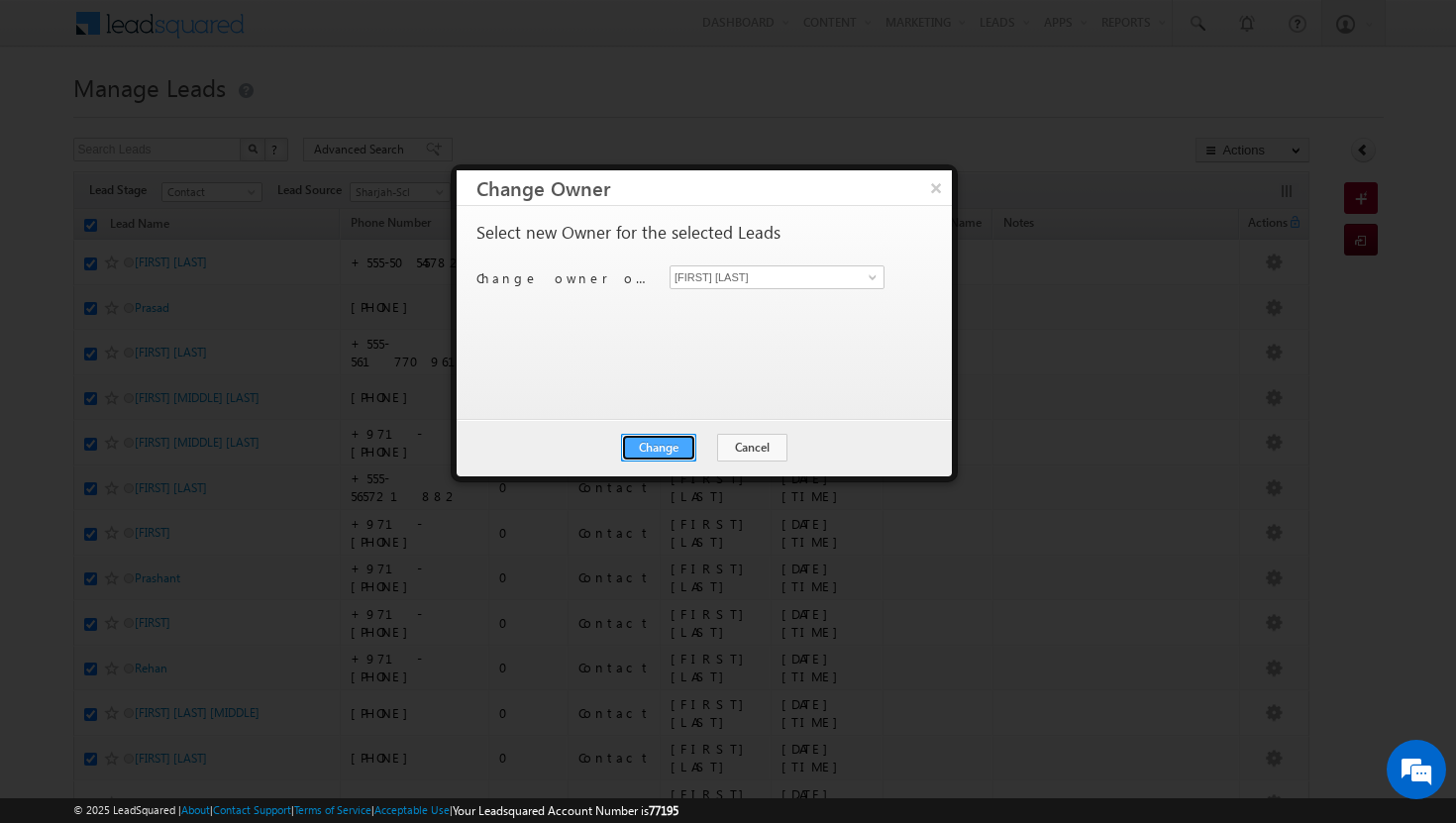 click on "Change" at bounding box center [659, 448] 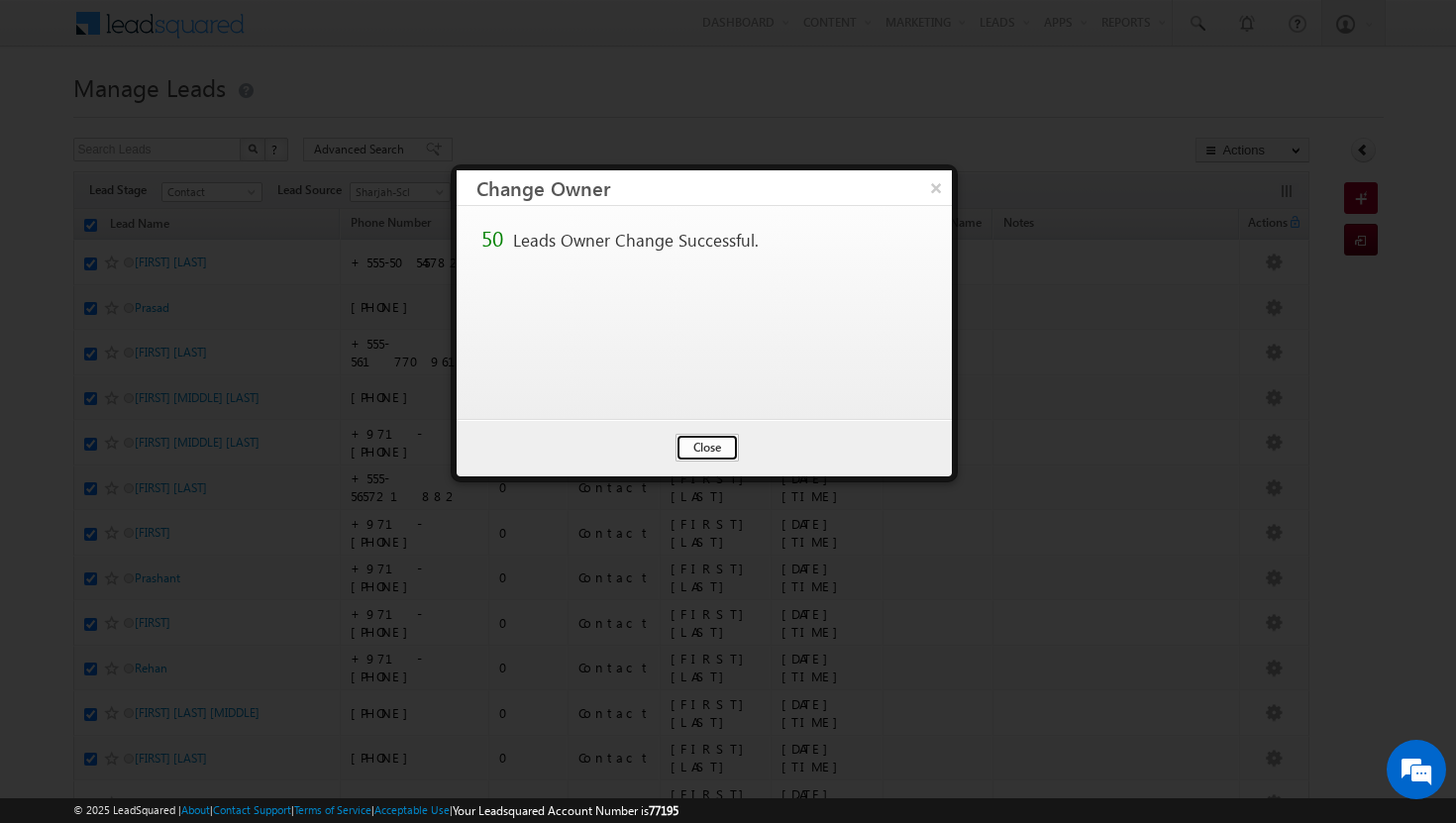 click on "Close" at bounding box center (707, 448) 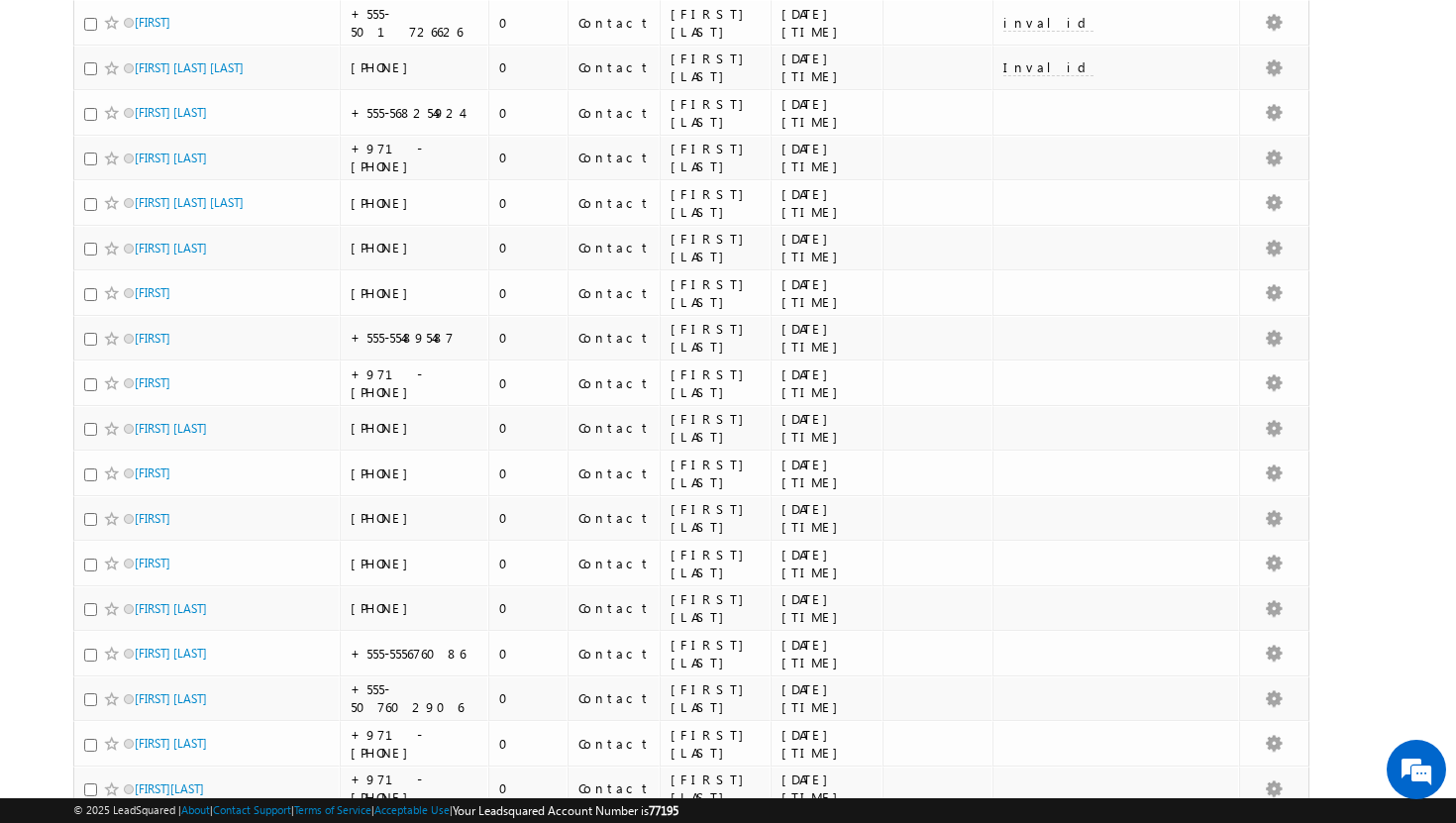 scroll, scrollTop: 1845, scrollLeft: 0, axis: vertical 